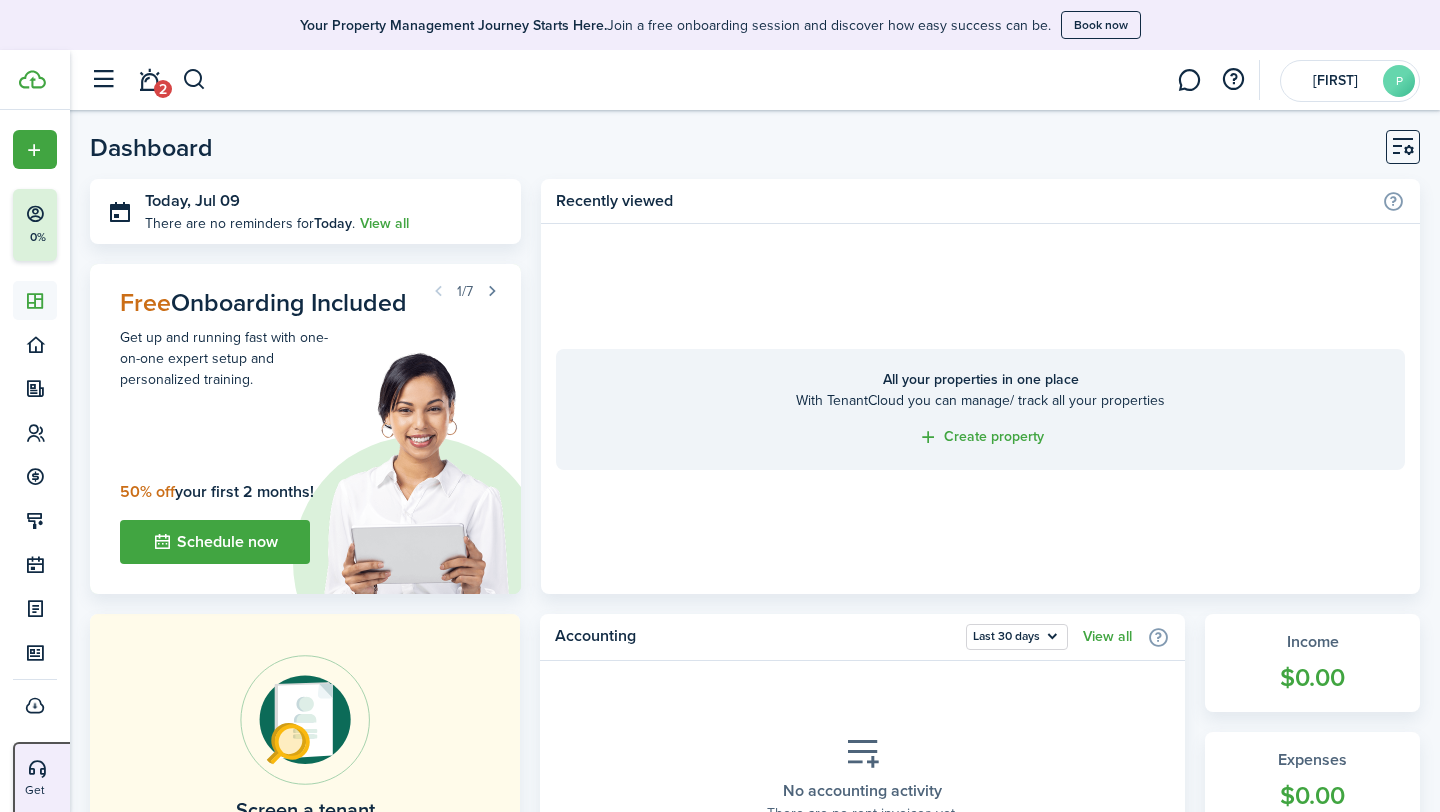 scroll, scrollTop: 0, scrollLeft: 0, axis: both 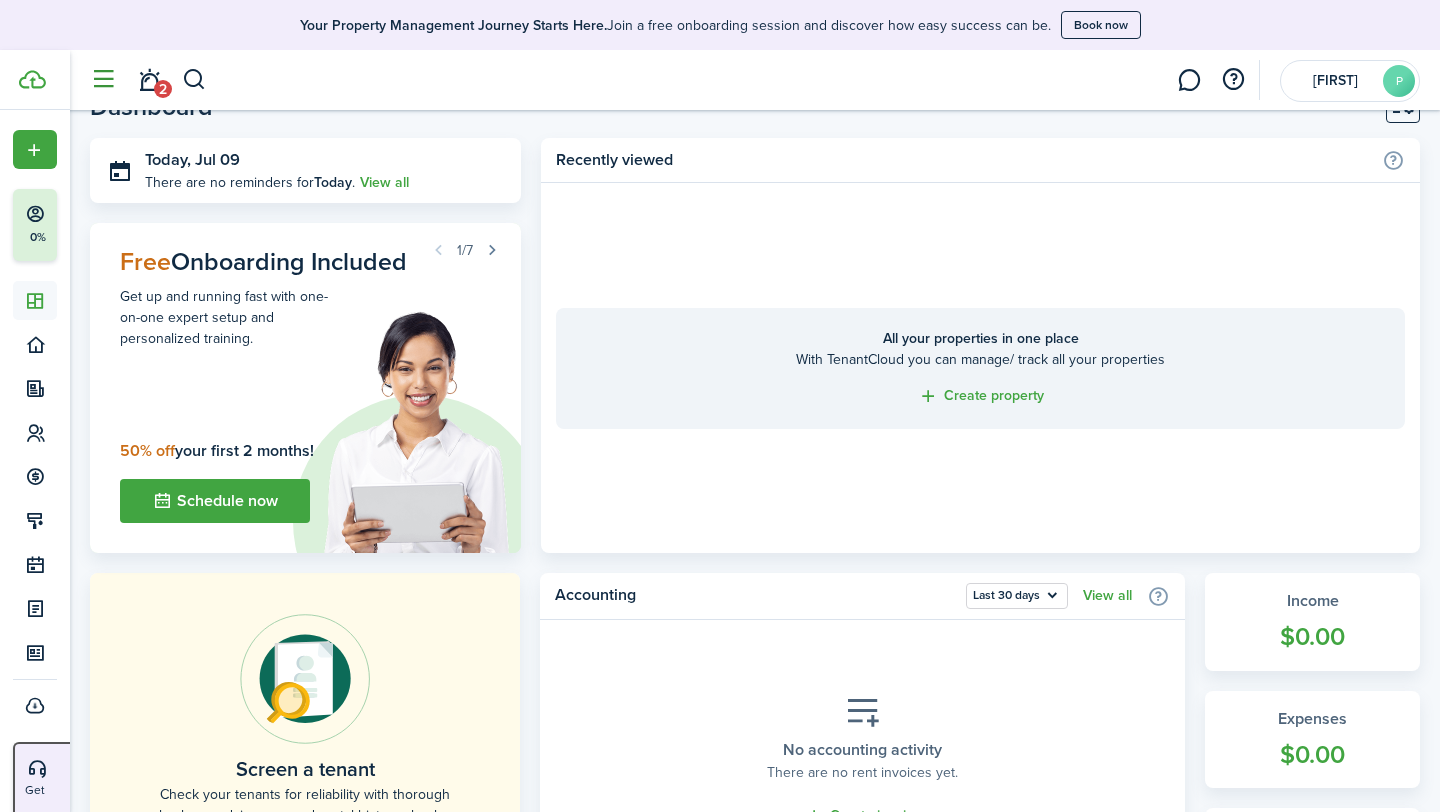 click at bounding box center [103, 80] 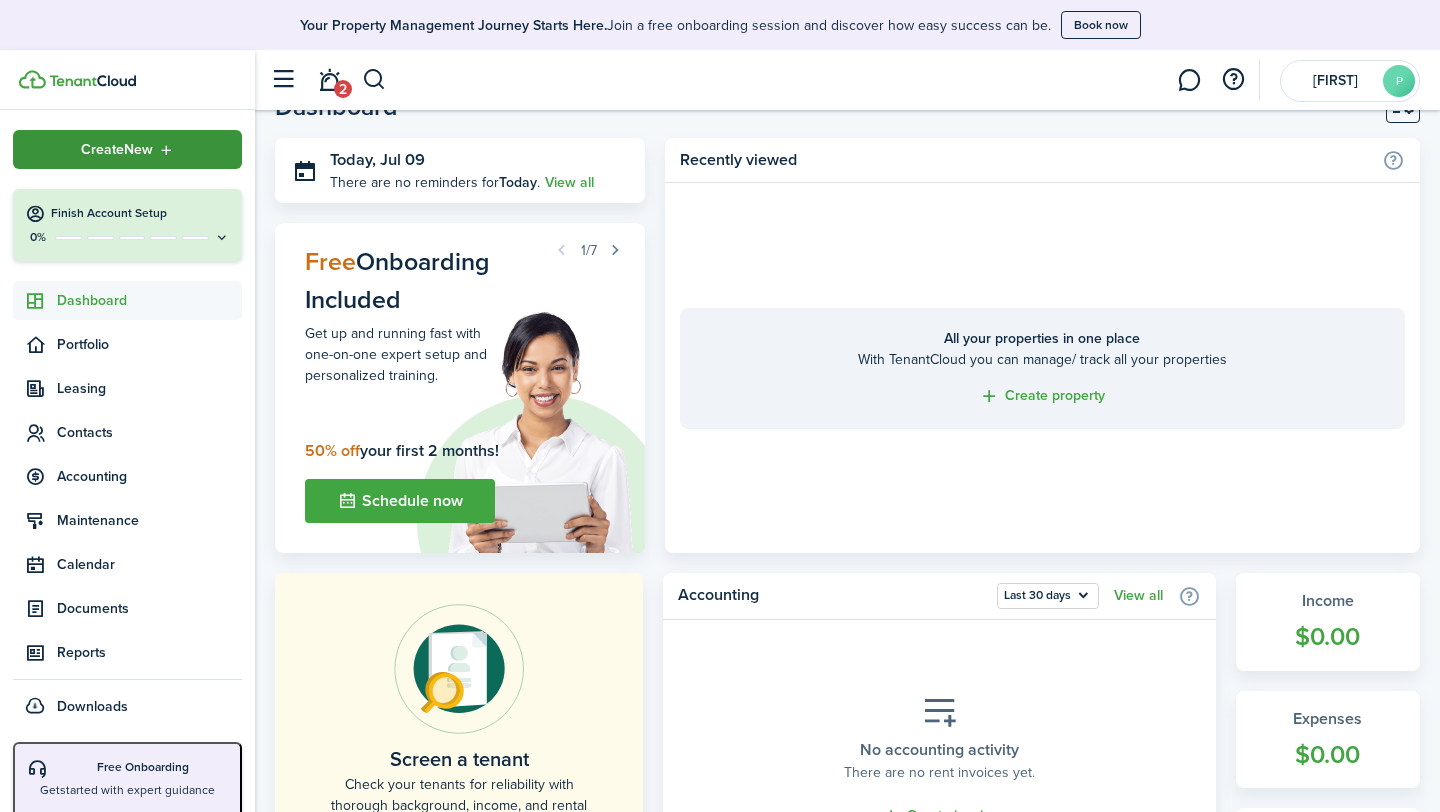 click on "Create  New" at bounding box center (127, 149) 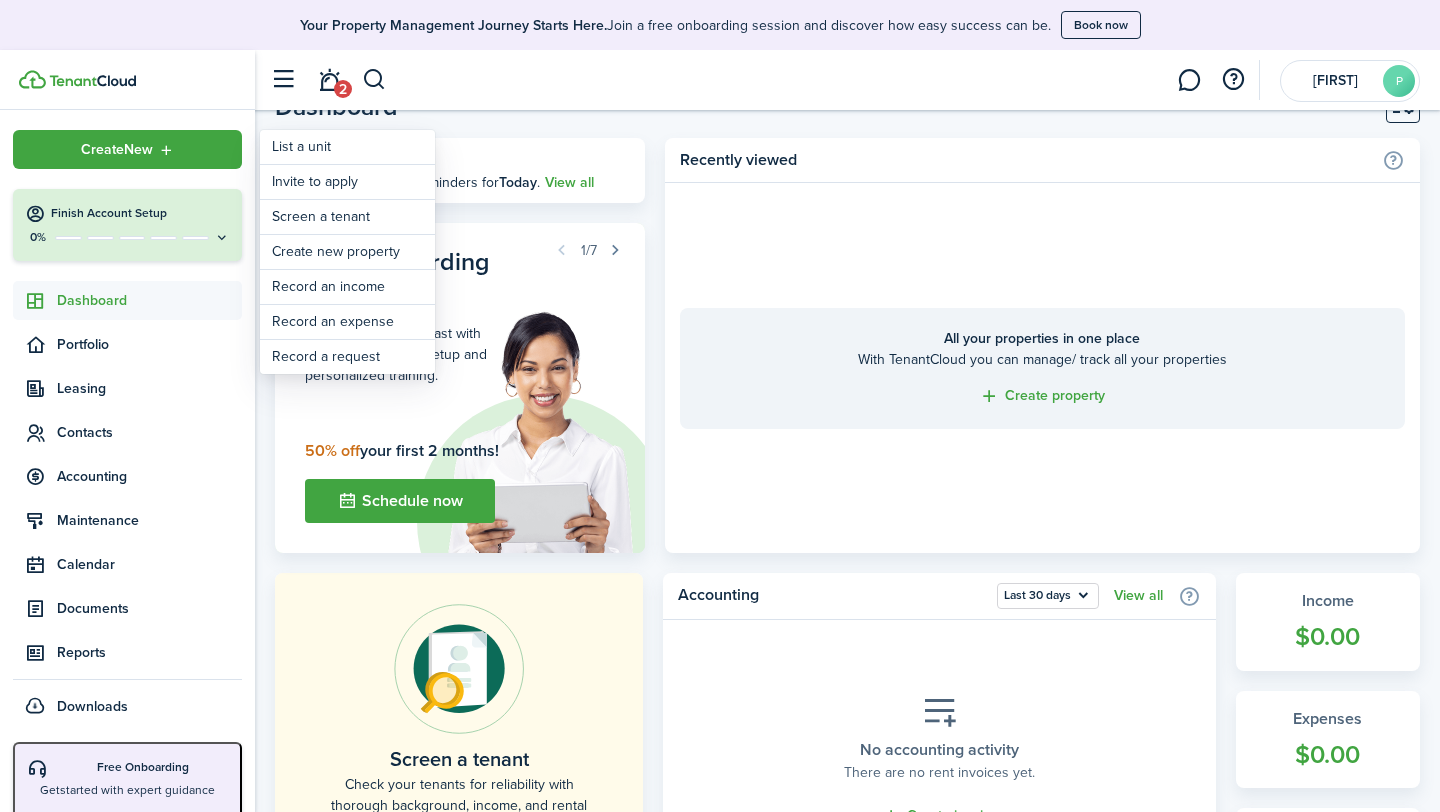 scroll, scrollTop: 96, scrollLeft: 0, axis: vertical 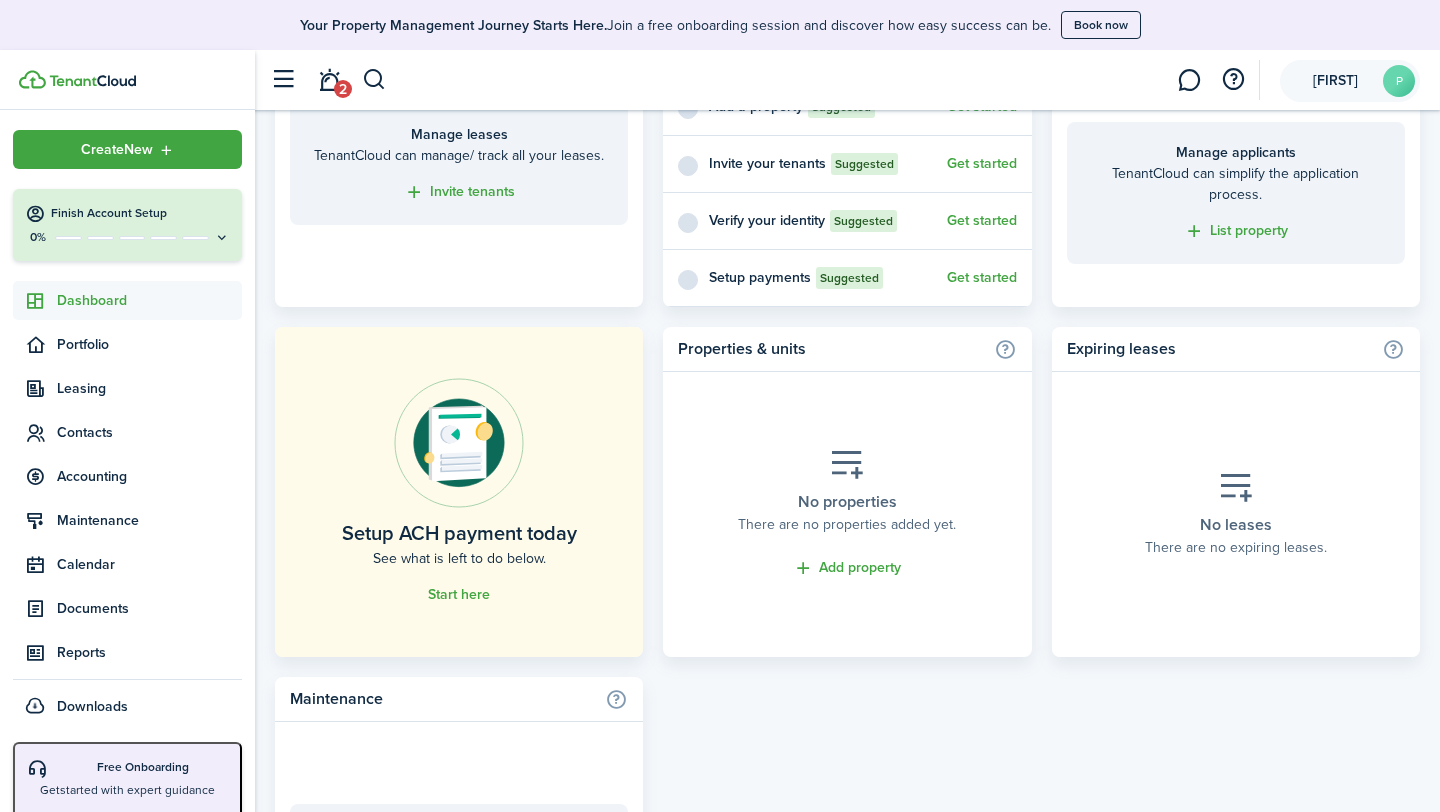 click on "P" at bounding box center [1399, 81] 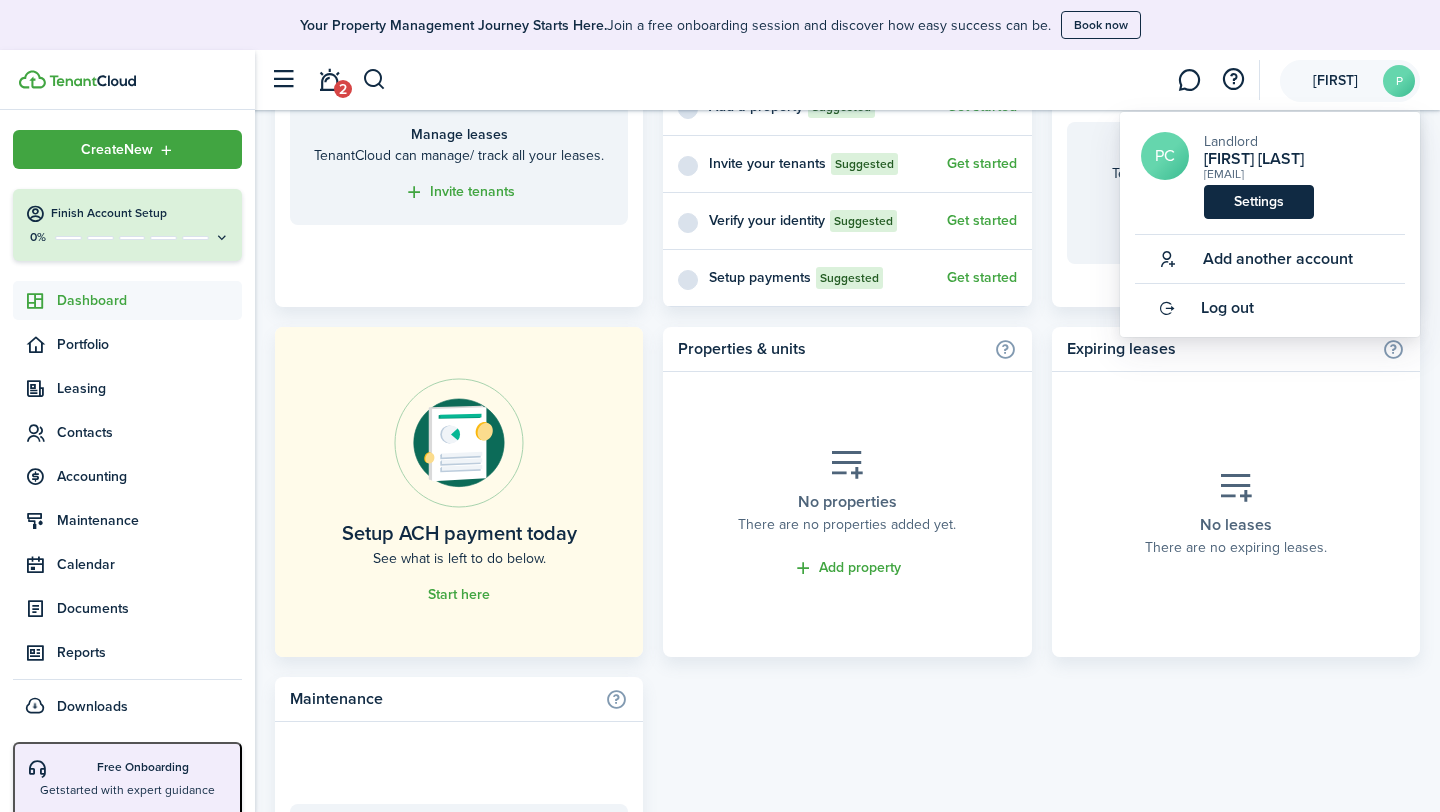 click on "Settings" at bounding box center (1259, 202) 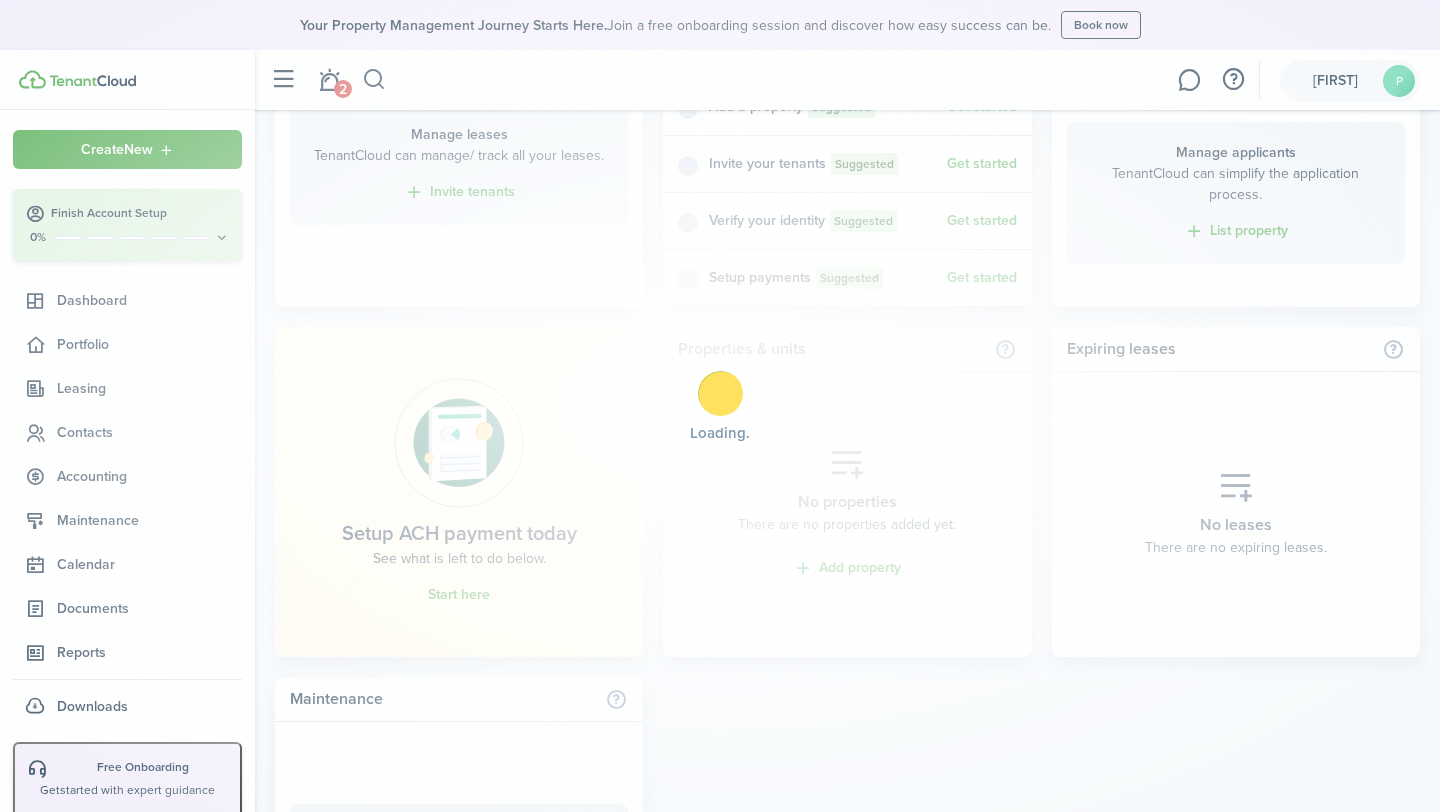 scroll, scrollTop: 0, scrollLeft: 0, axis: both 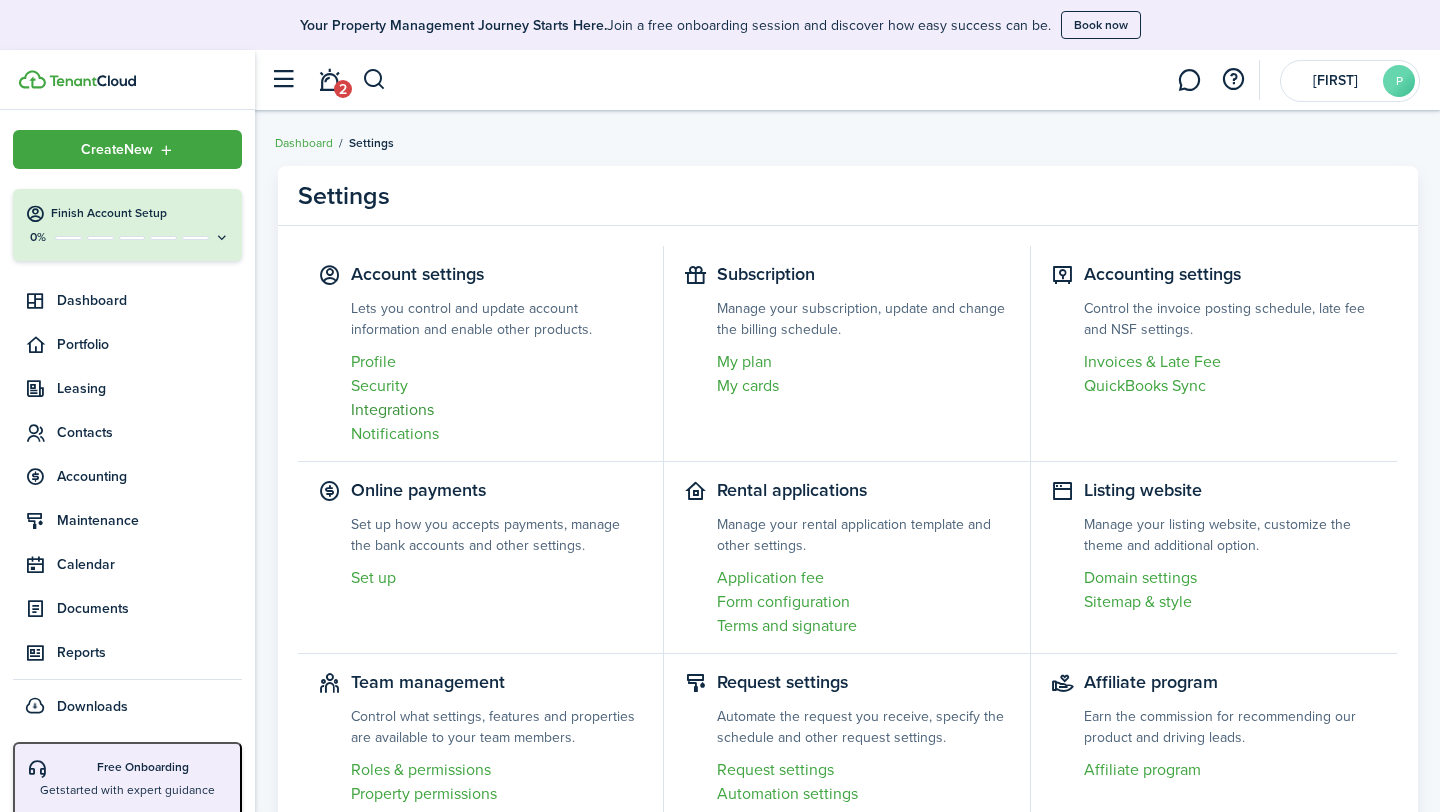 click on "Integrations" at bounding box center [497, 410] 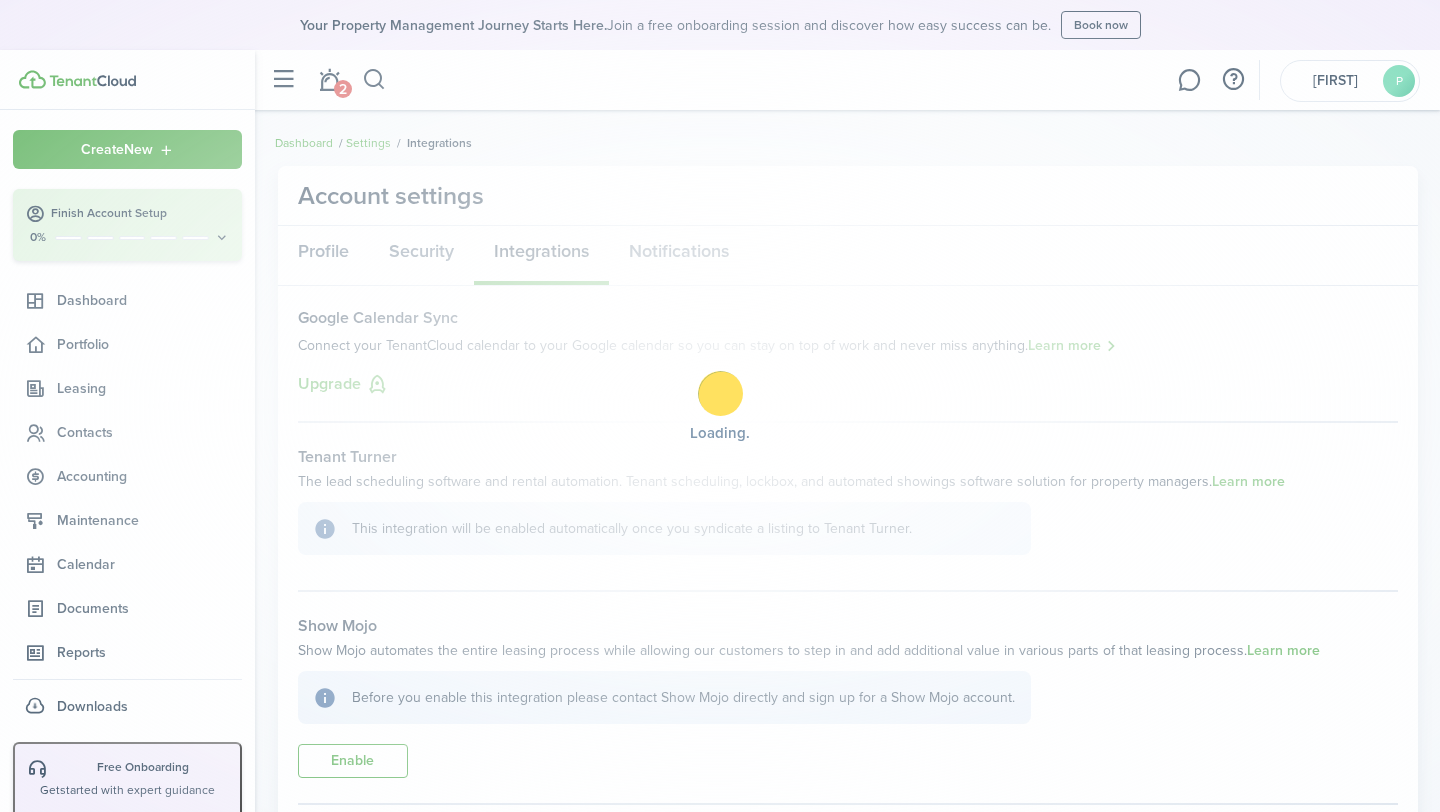scroll, scrollTop: 202, scrollLeft: 0, axis: vertical 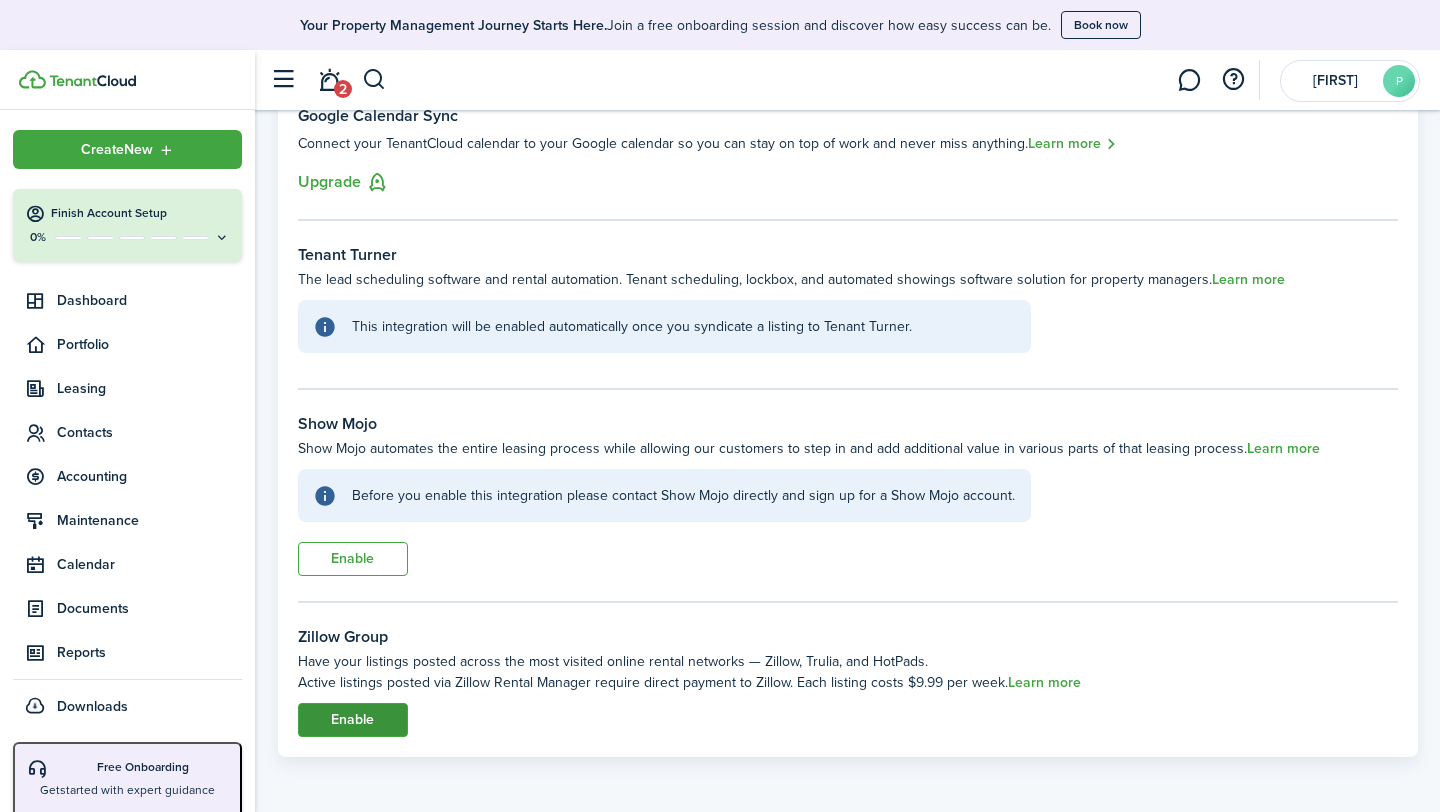 click on "Enable" at bounding box center (353, 720) 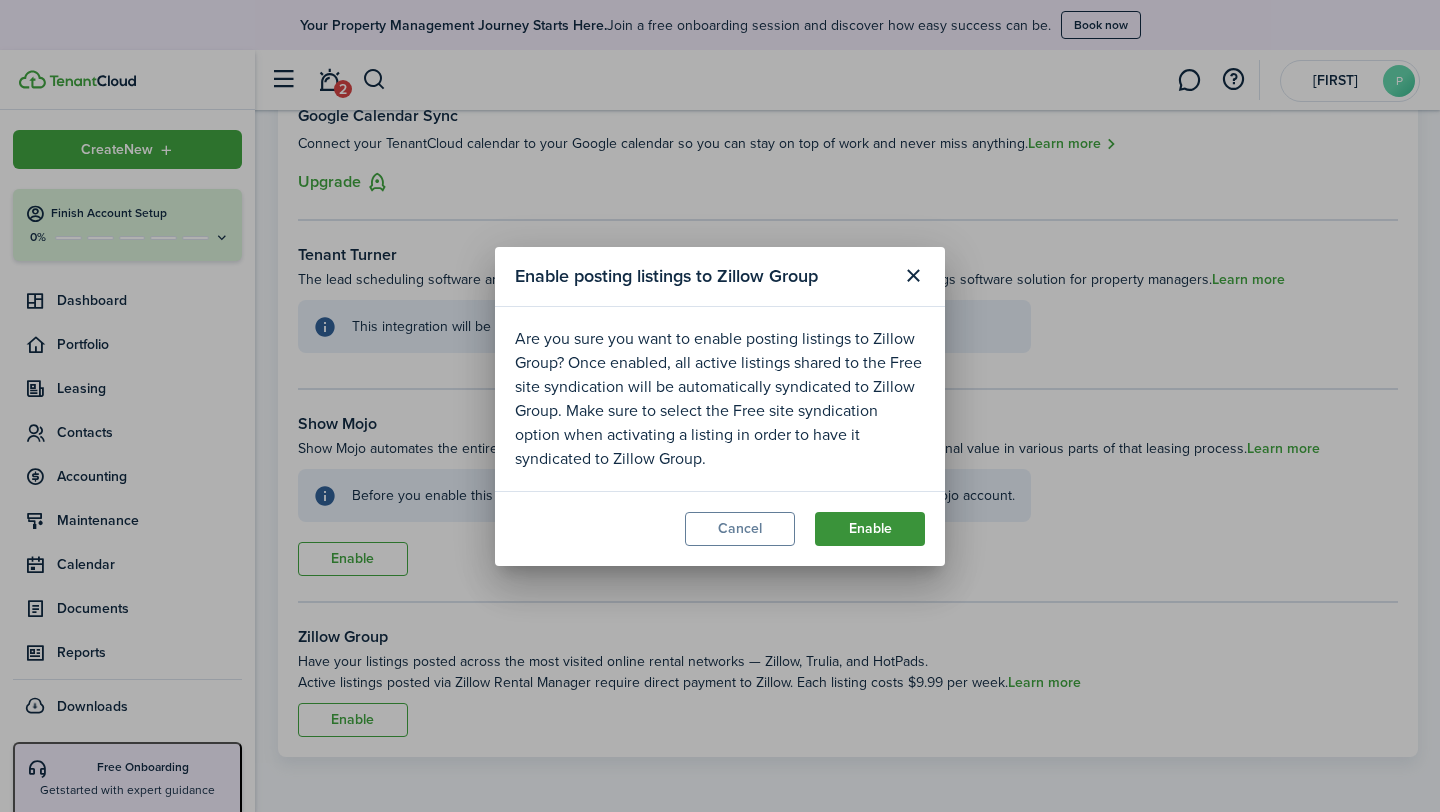 click on "Enable" at bounding box center (870, 529) 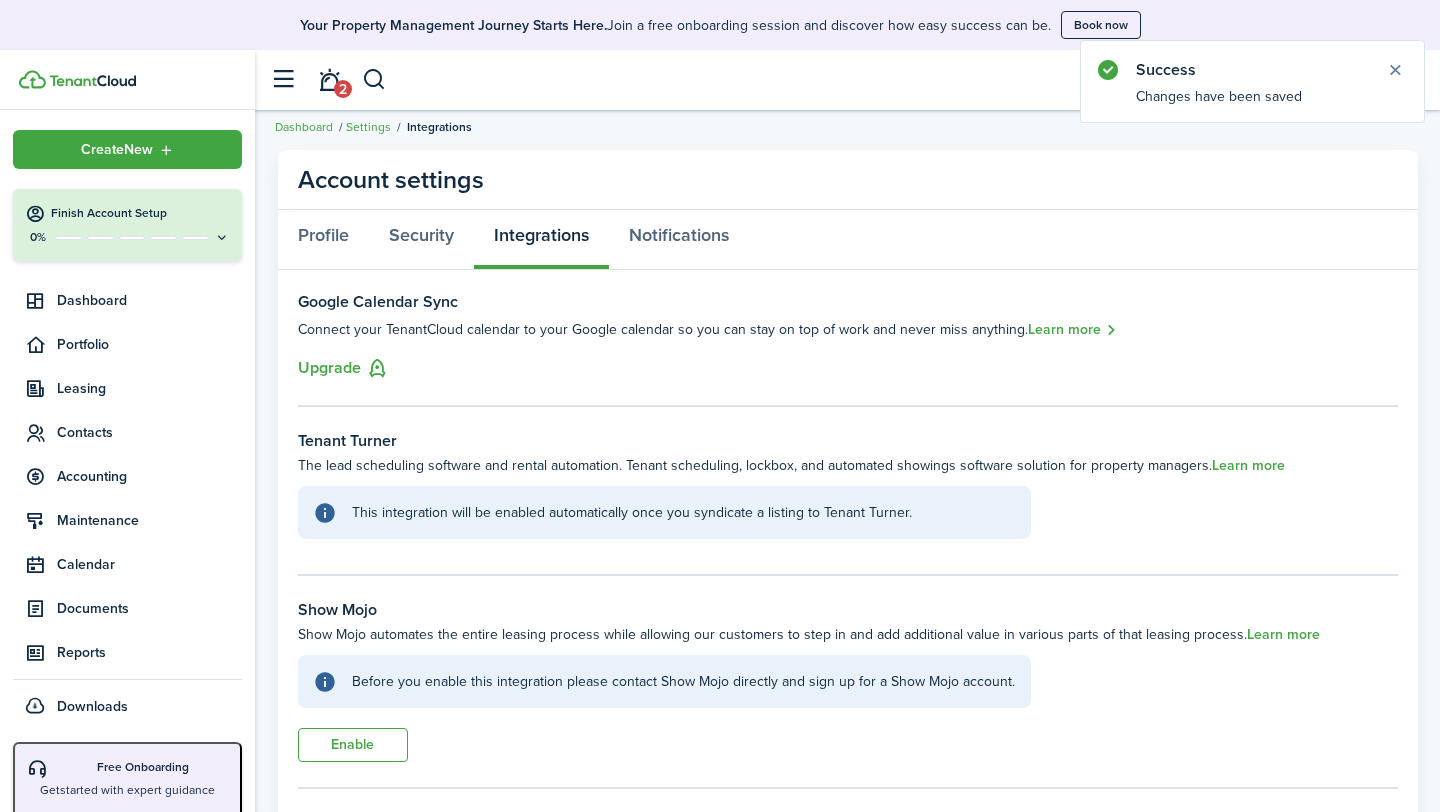 scroll, scrollTop: 12, scrollLeft: 0, axis: vertical 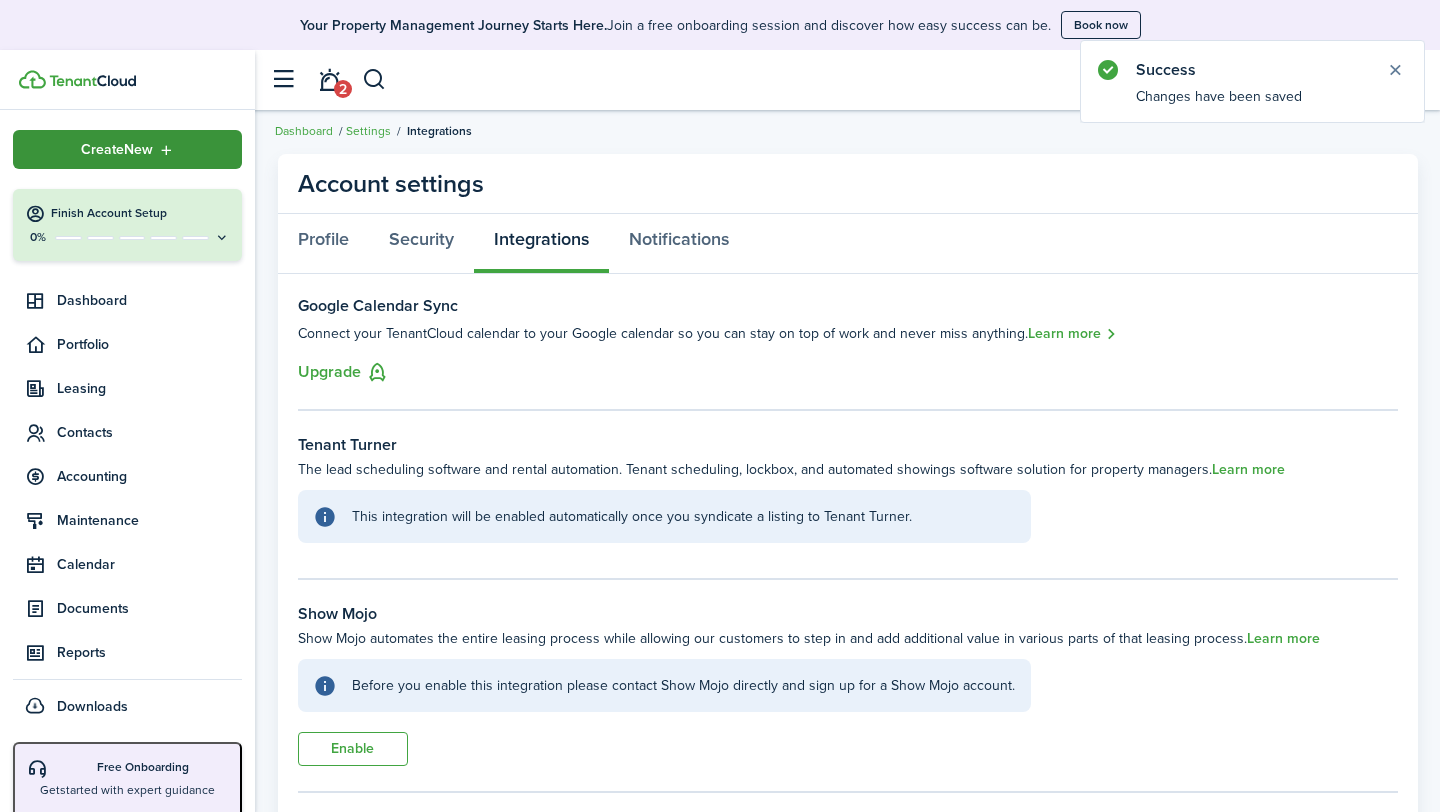 click at bounding box center [166, 150] 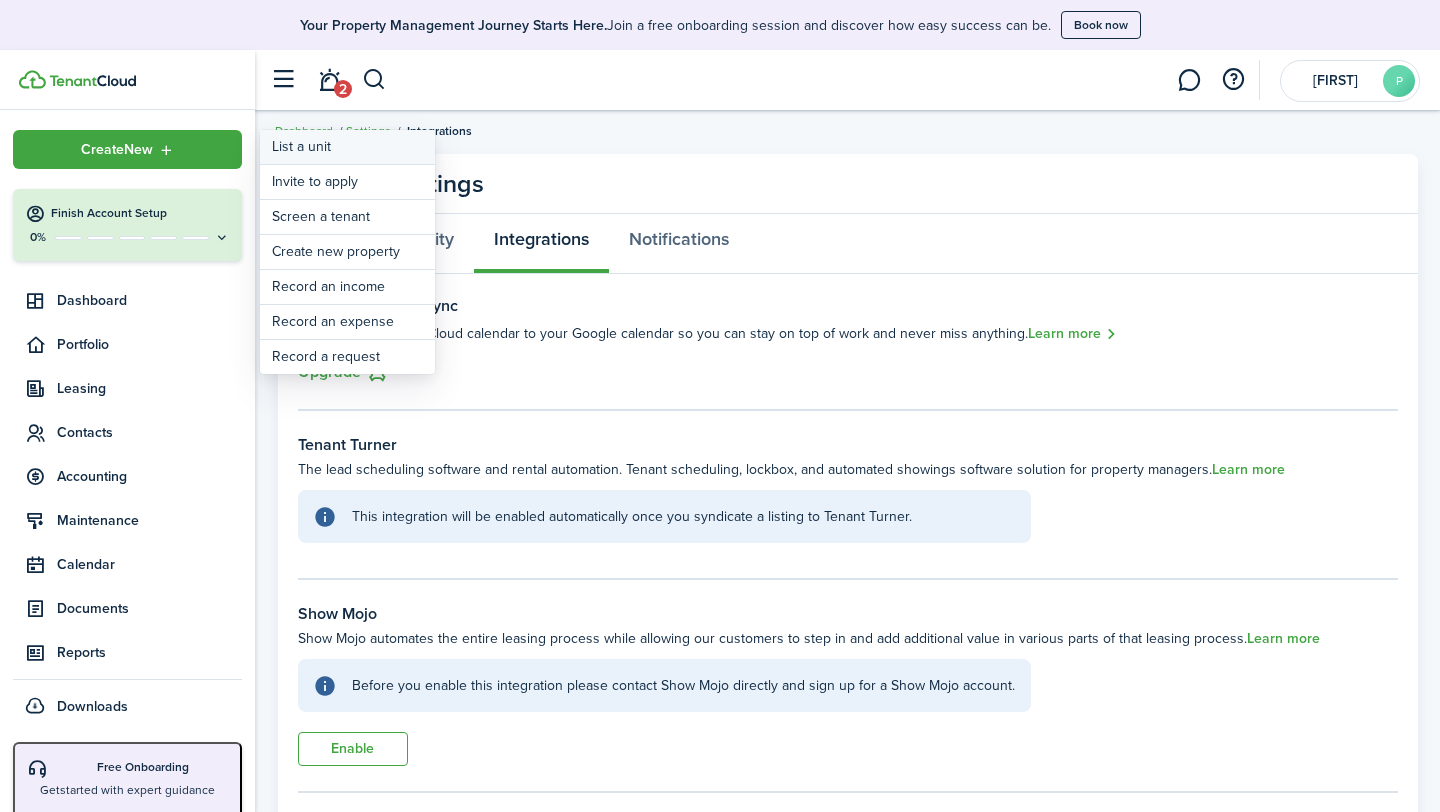 click on "List a unit" at bounding box center [347, 147] 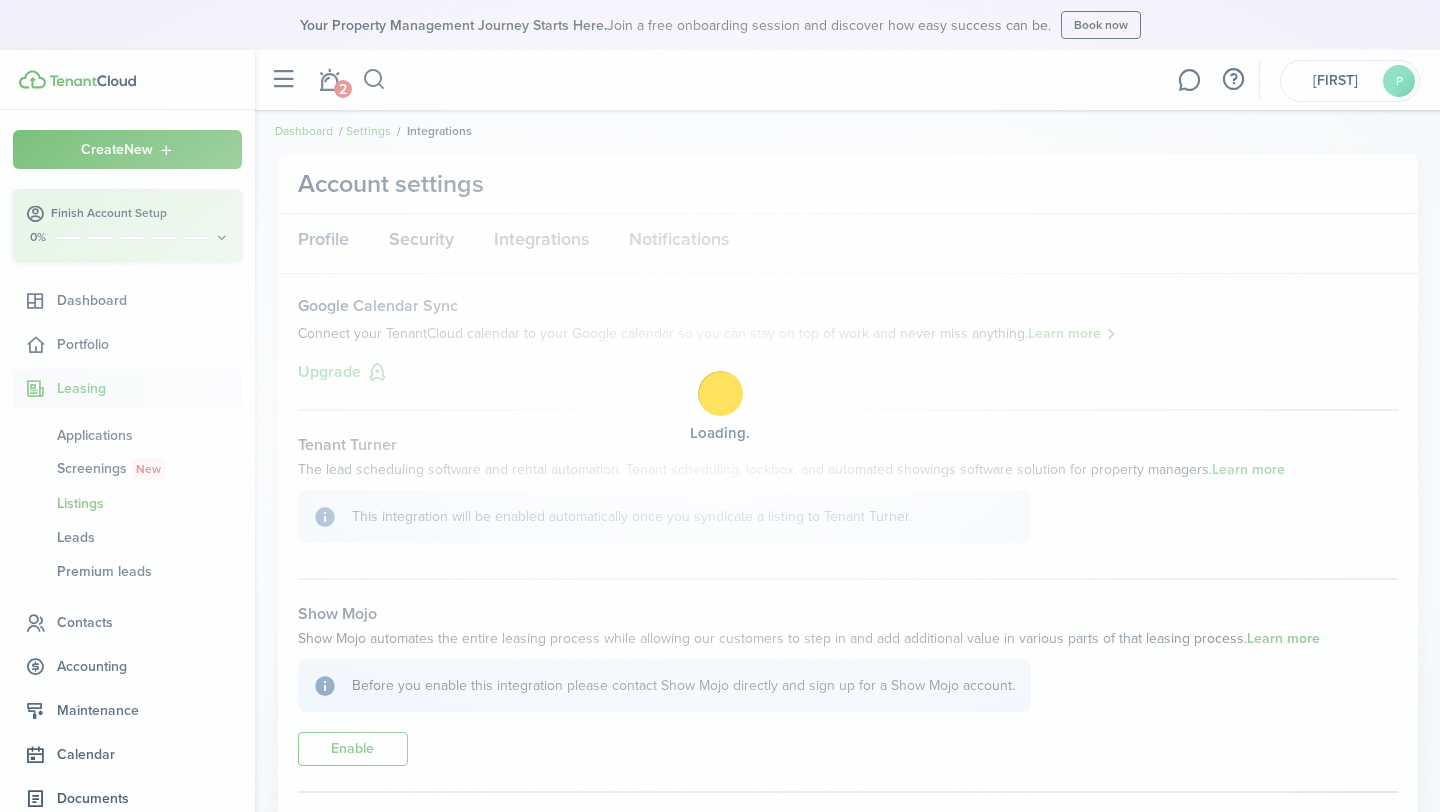 scroll, scrollTop: 0, scrollLeft: 0, axis: both 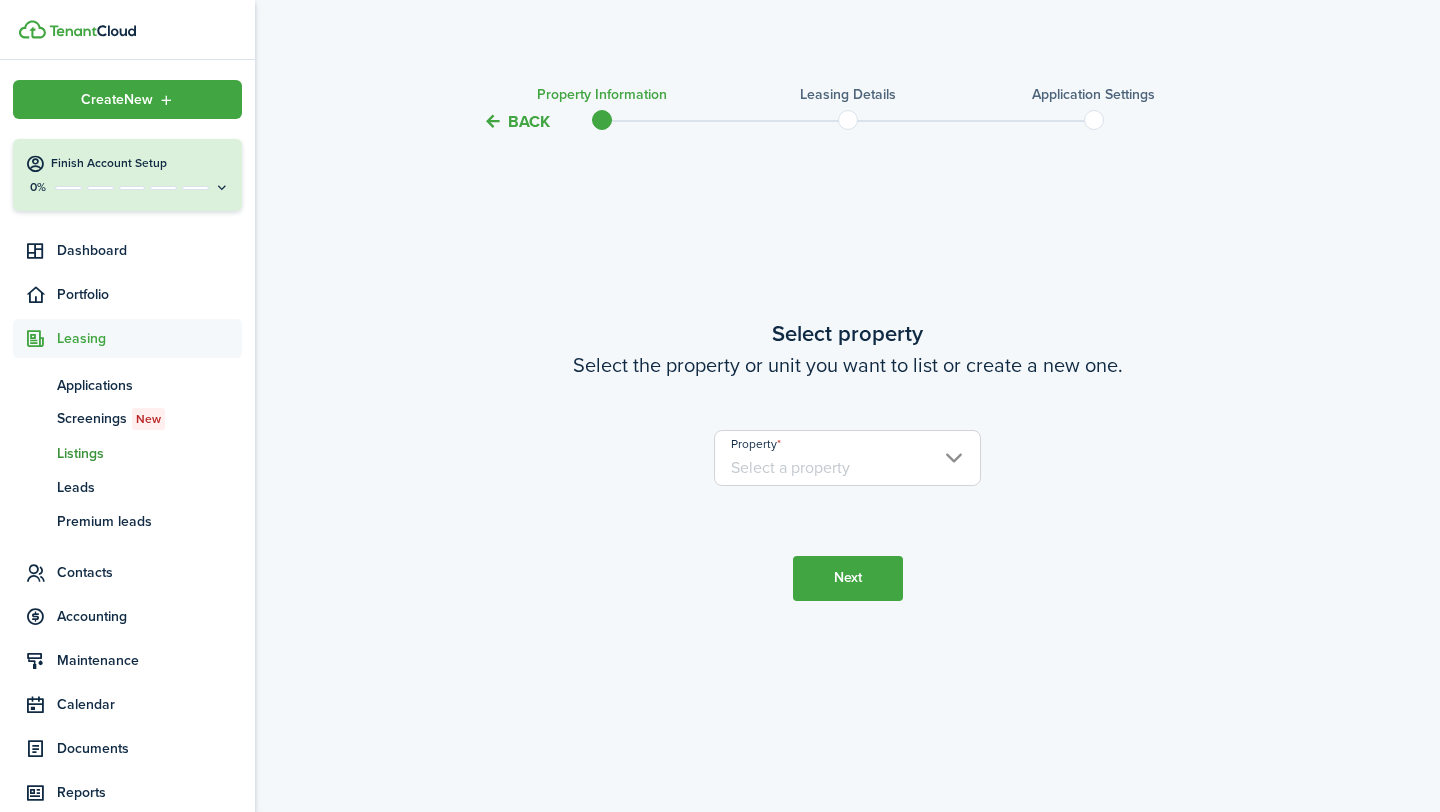 click on "Property" at bounding box center [847, 458] 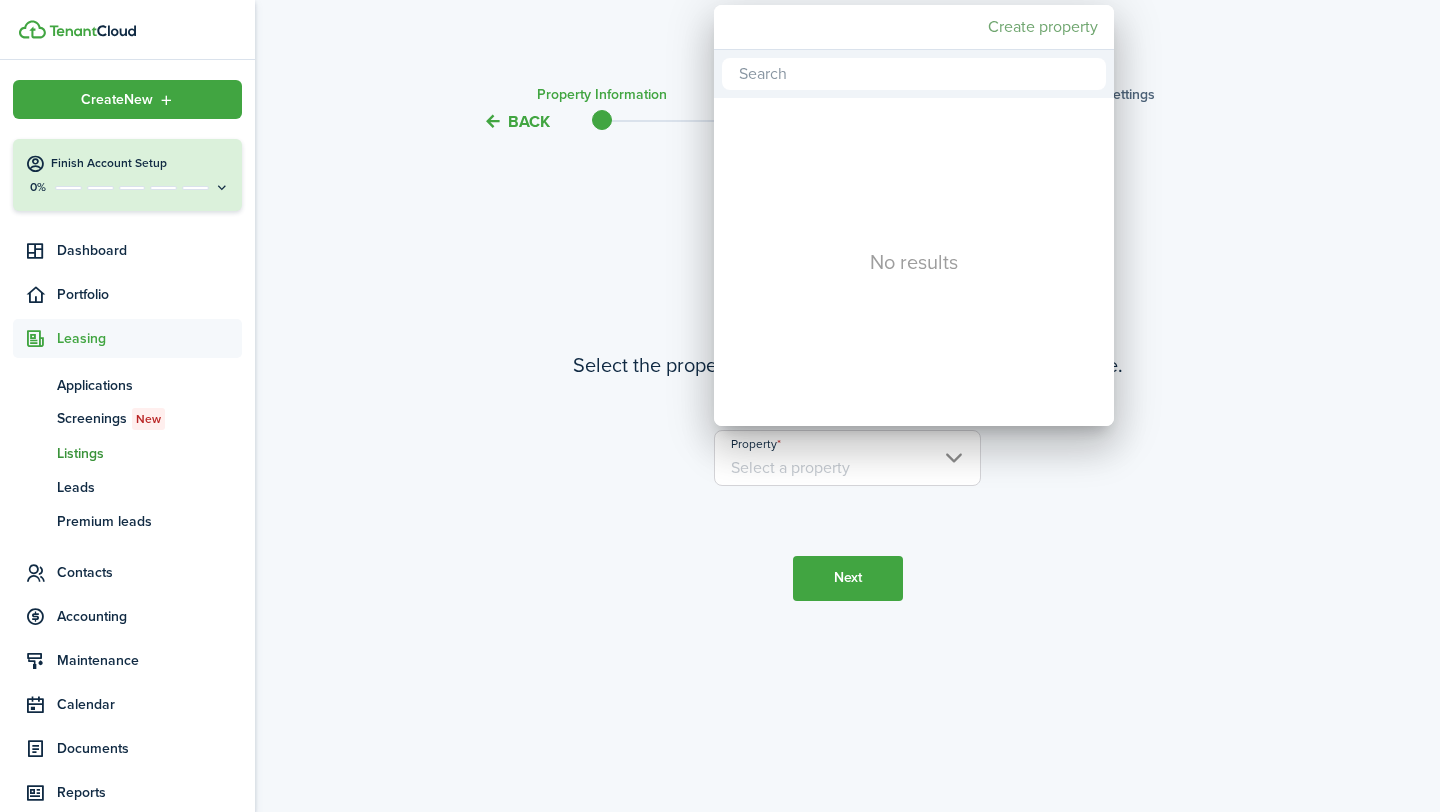 click on "Create property" at bounding box center [1043, 27] 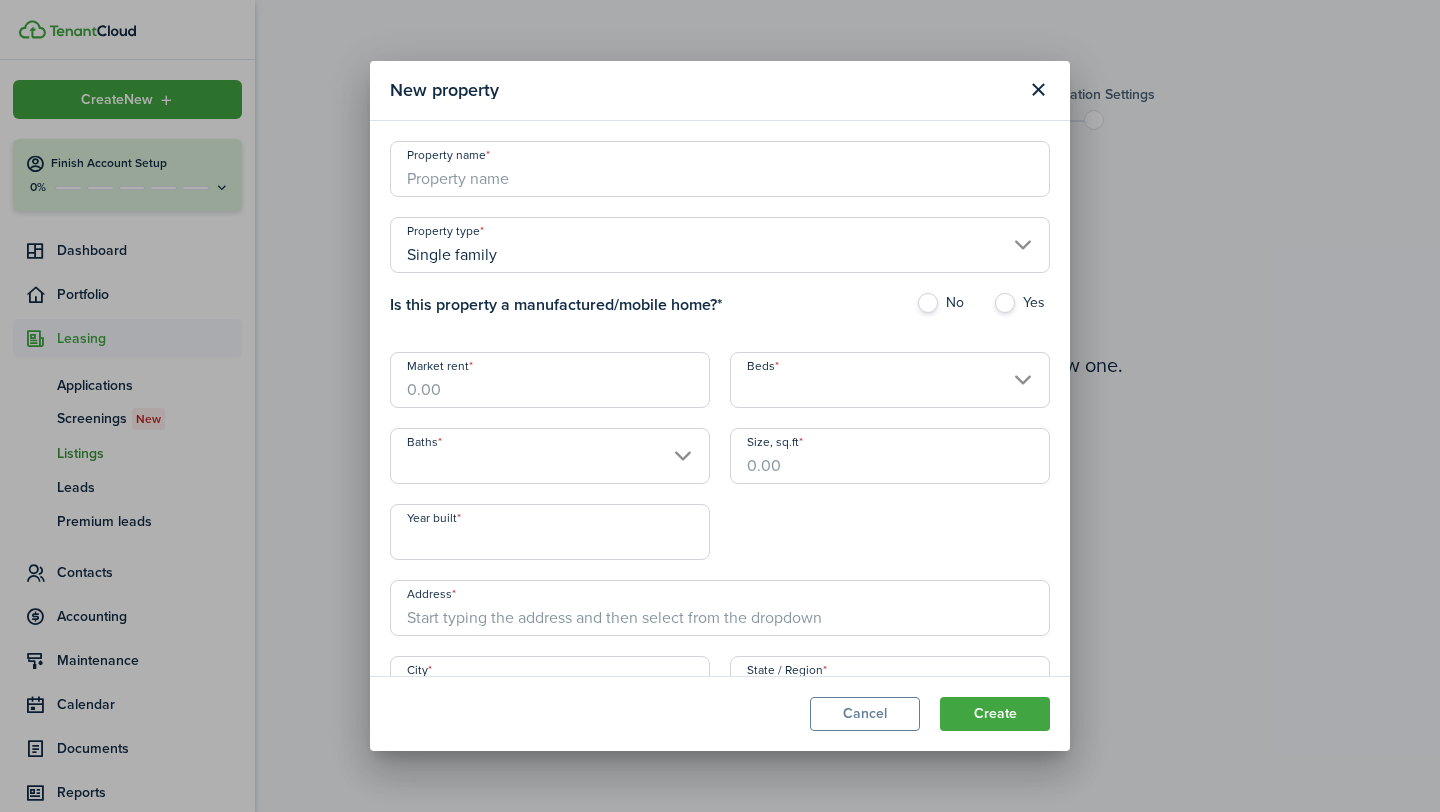 click on "Property name" at bounding box center [720, 169] 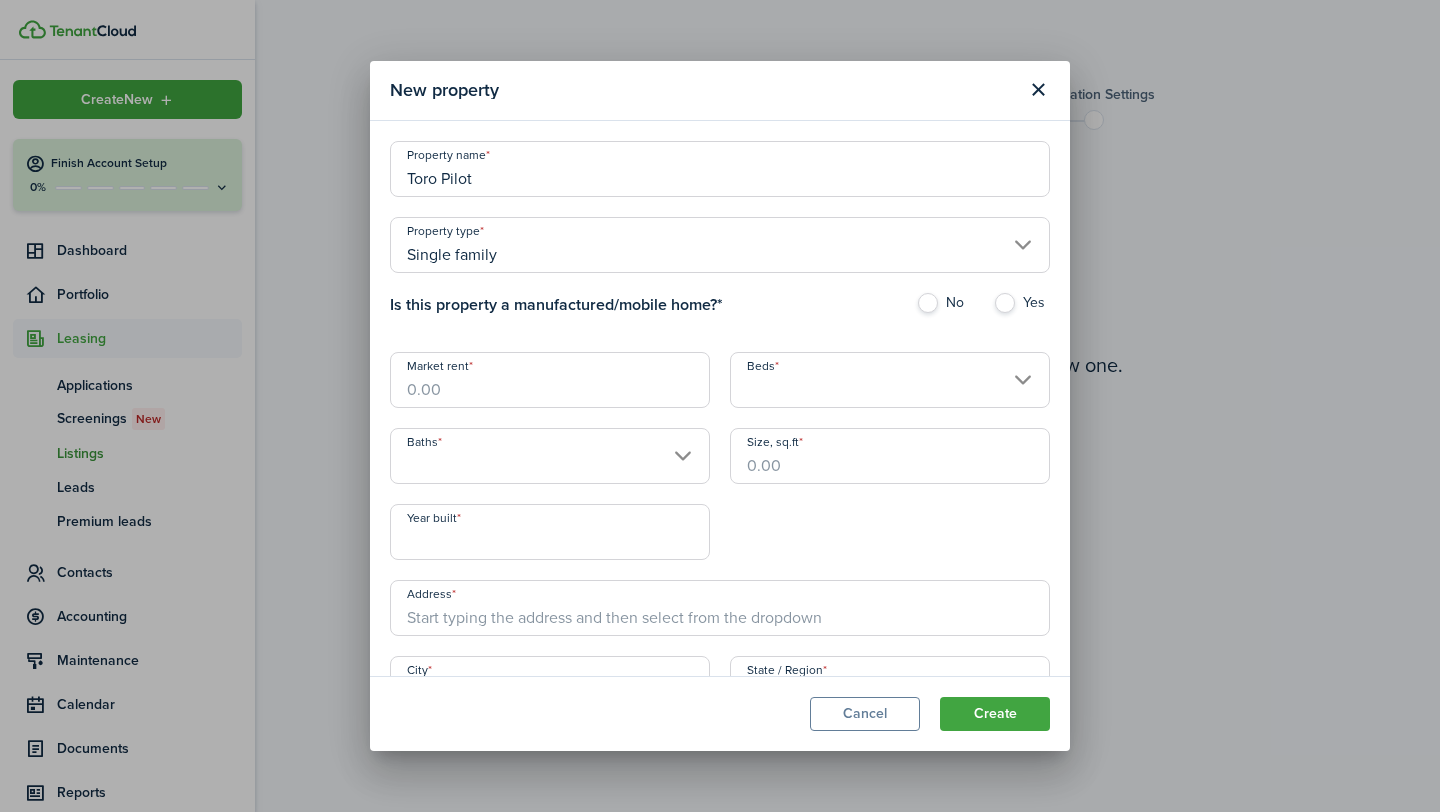 click on "Toro Pilot" at bounding box center (720, 169) 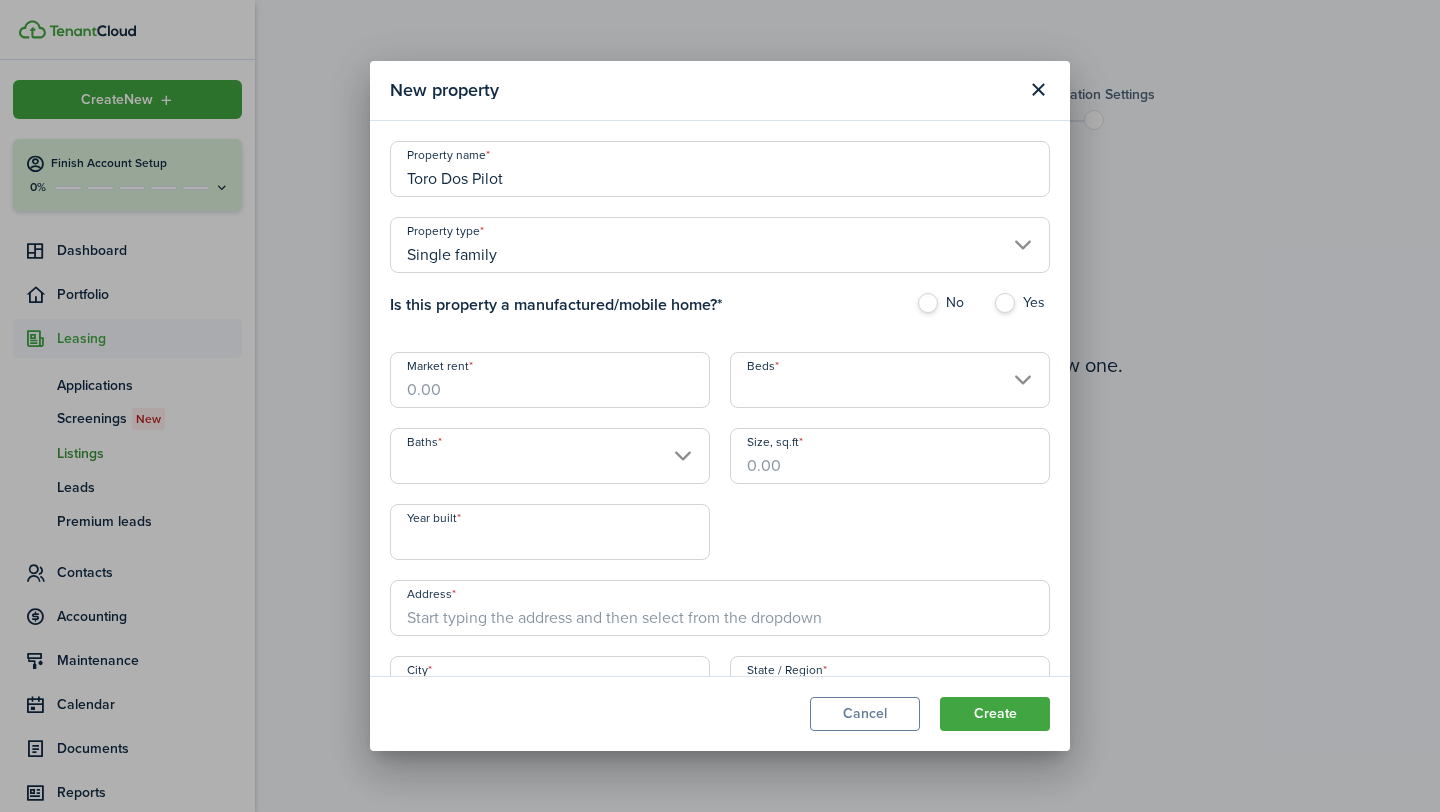 type on "Toro Dos Pilot" 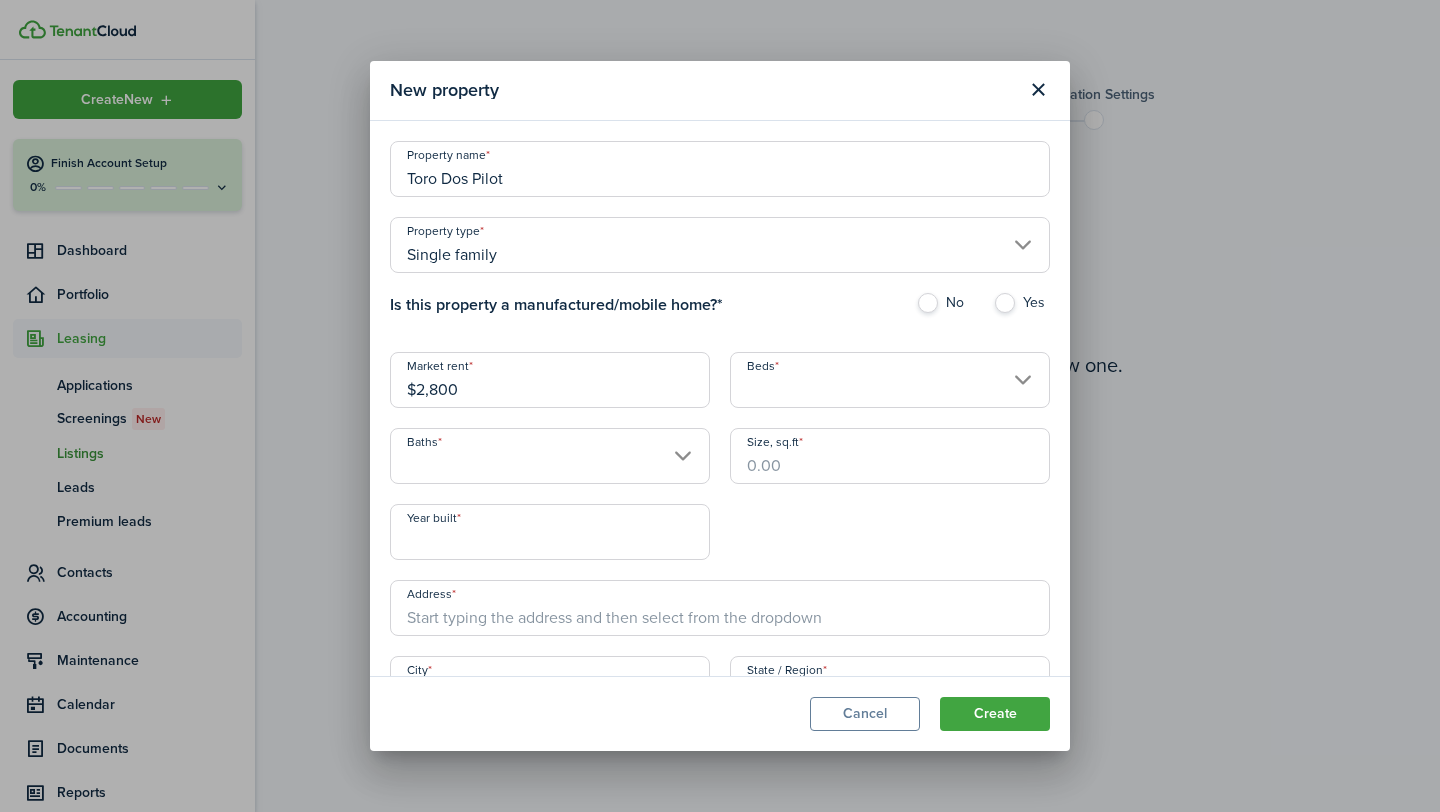 click on "Beds" at bounding box center (890, 380) 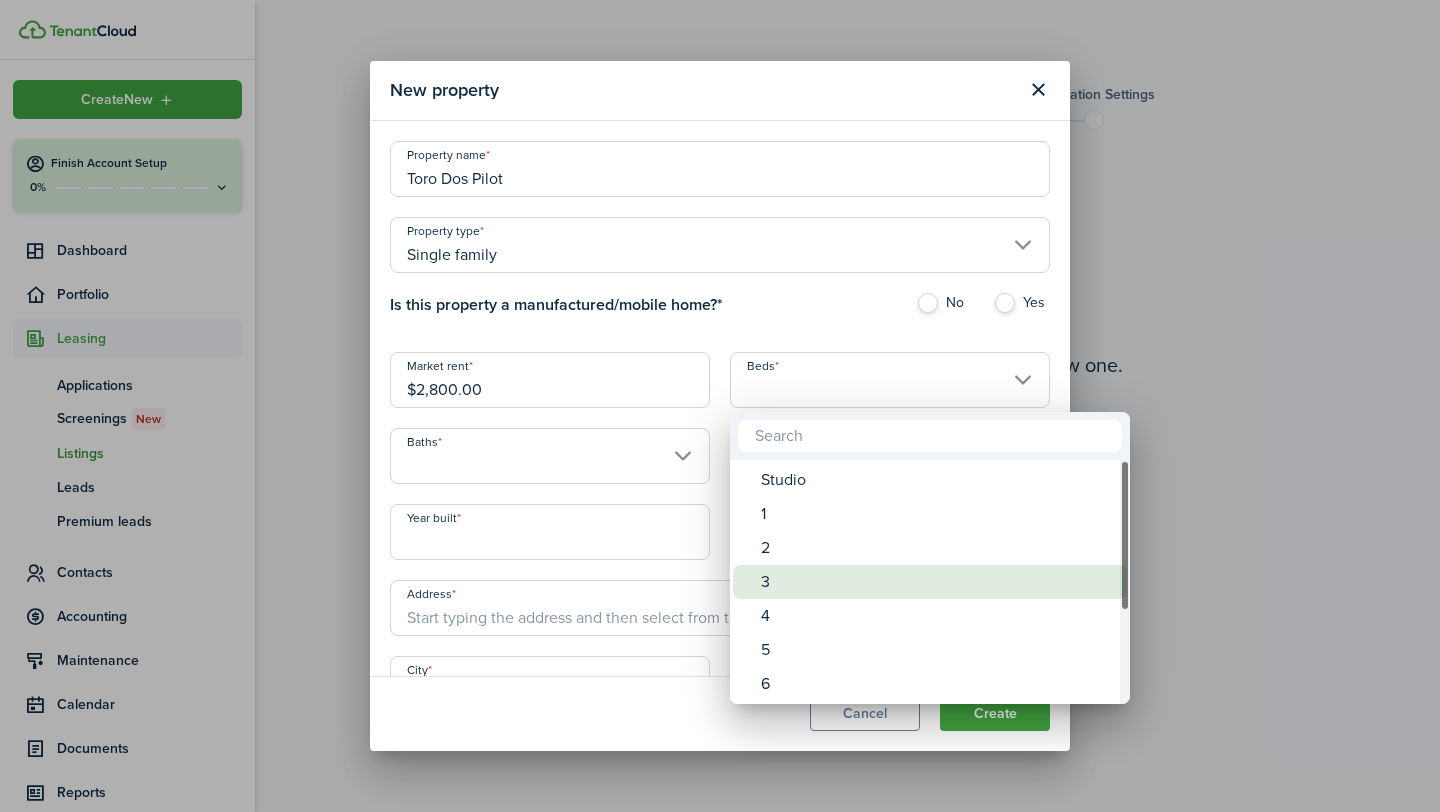 click on "3" at bounding box center (938, 582) 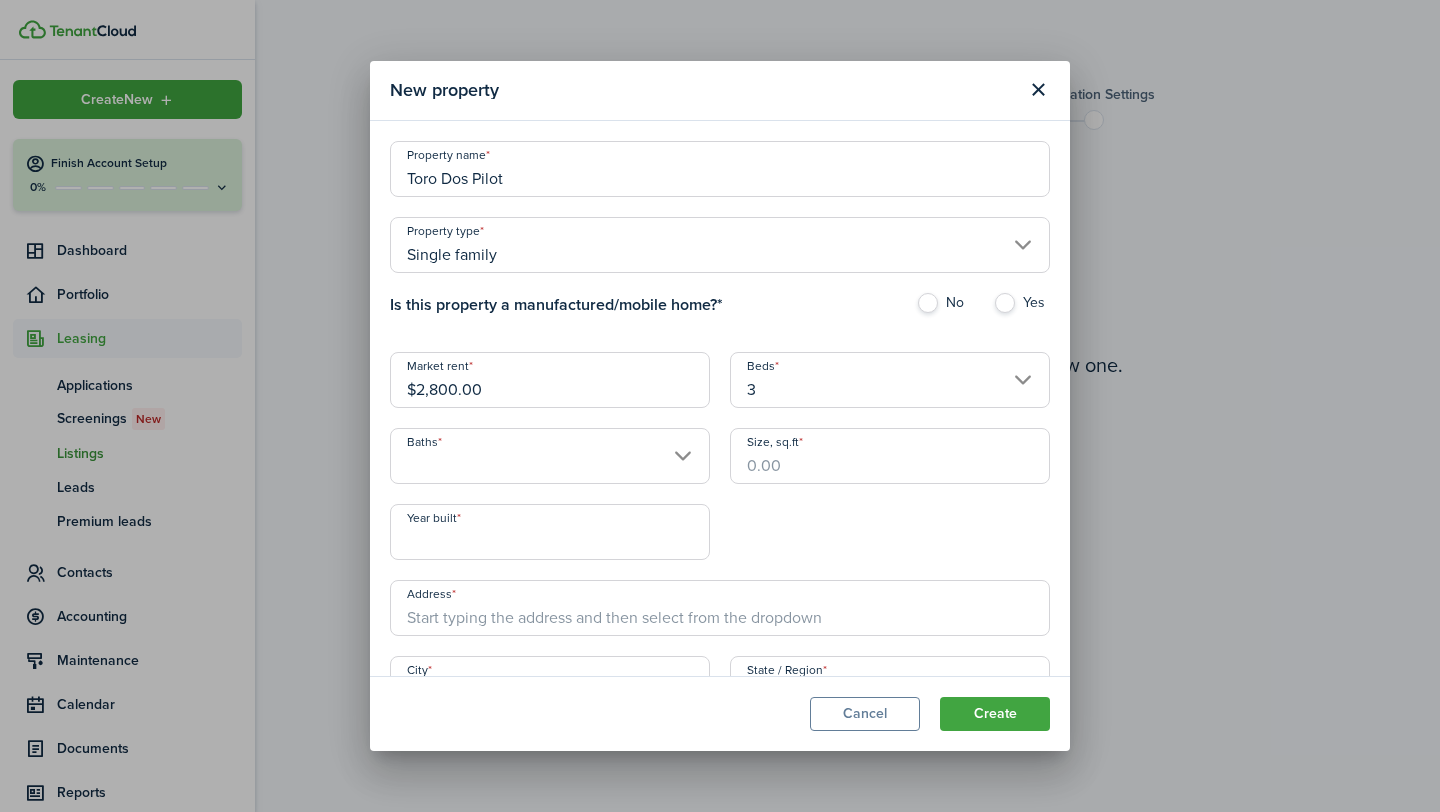 click on "Baths" at bounding box center (550, 456) 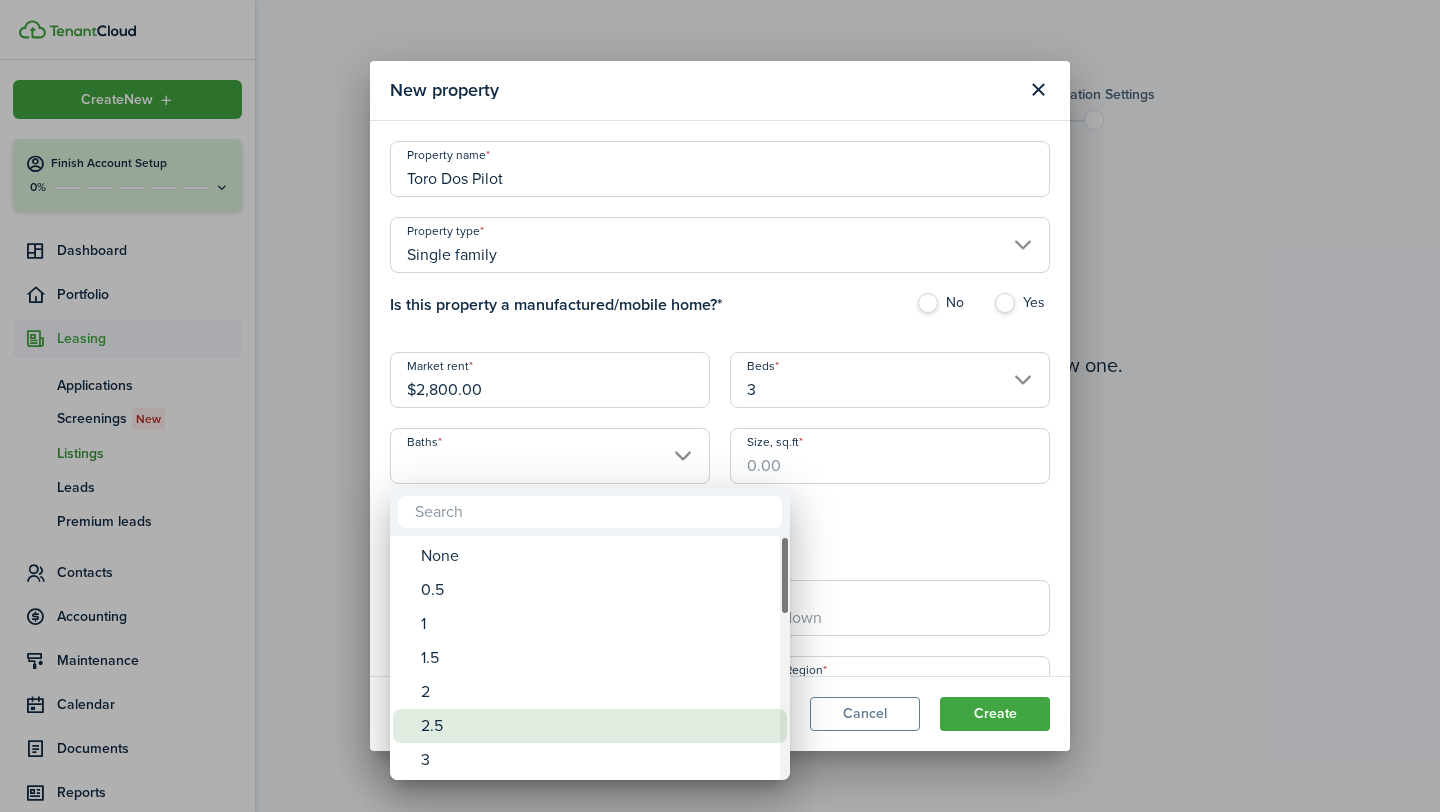 click on "2.5" at bounding box center (598, 726) 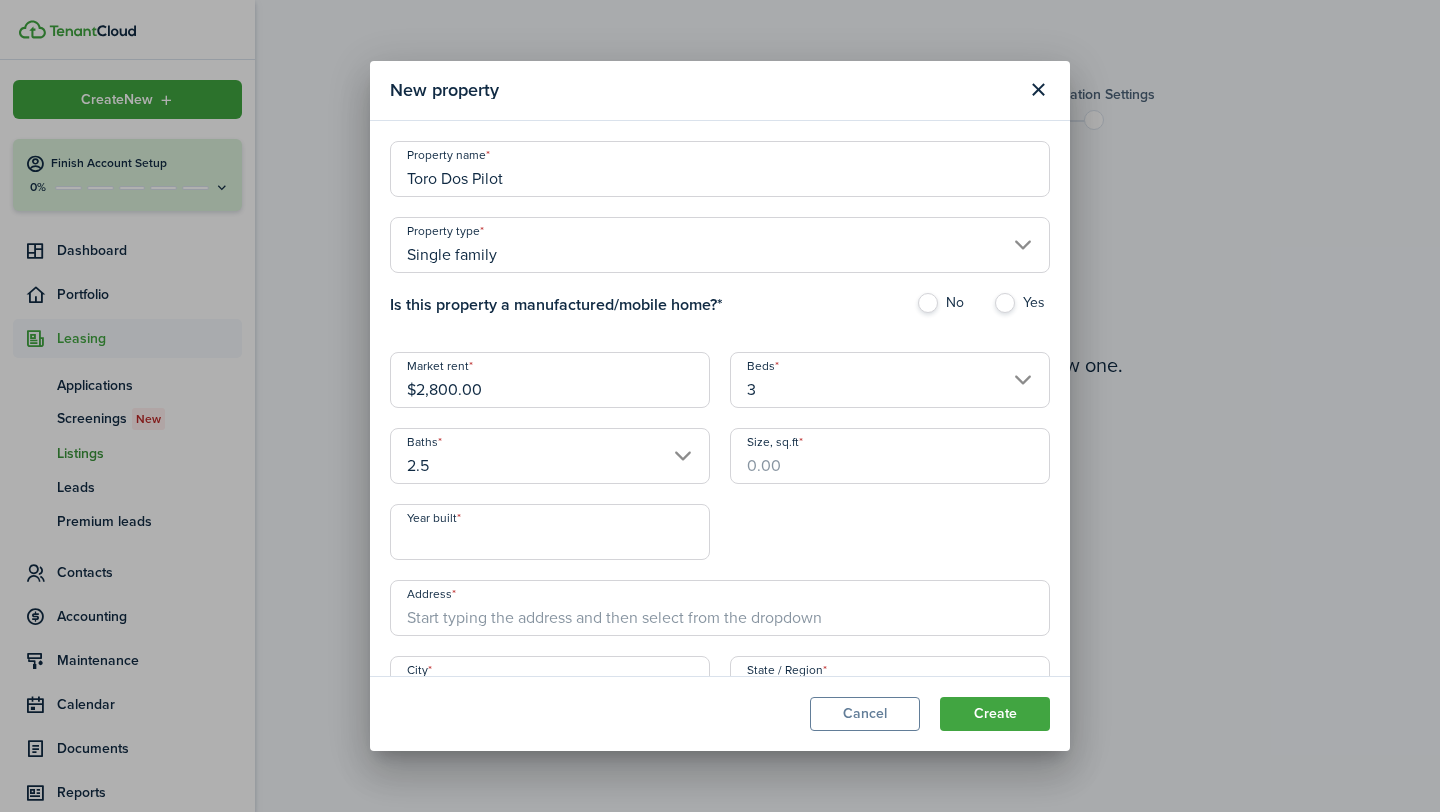 click on "Size, sq.ft" at bounding box center [890, 456] 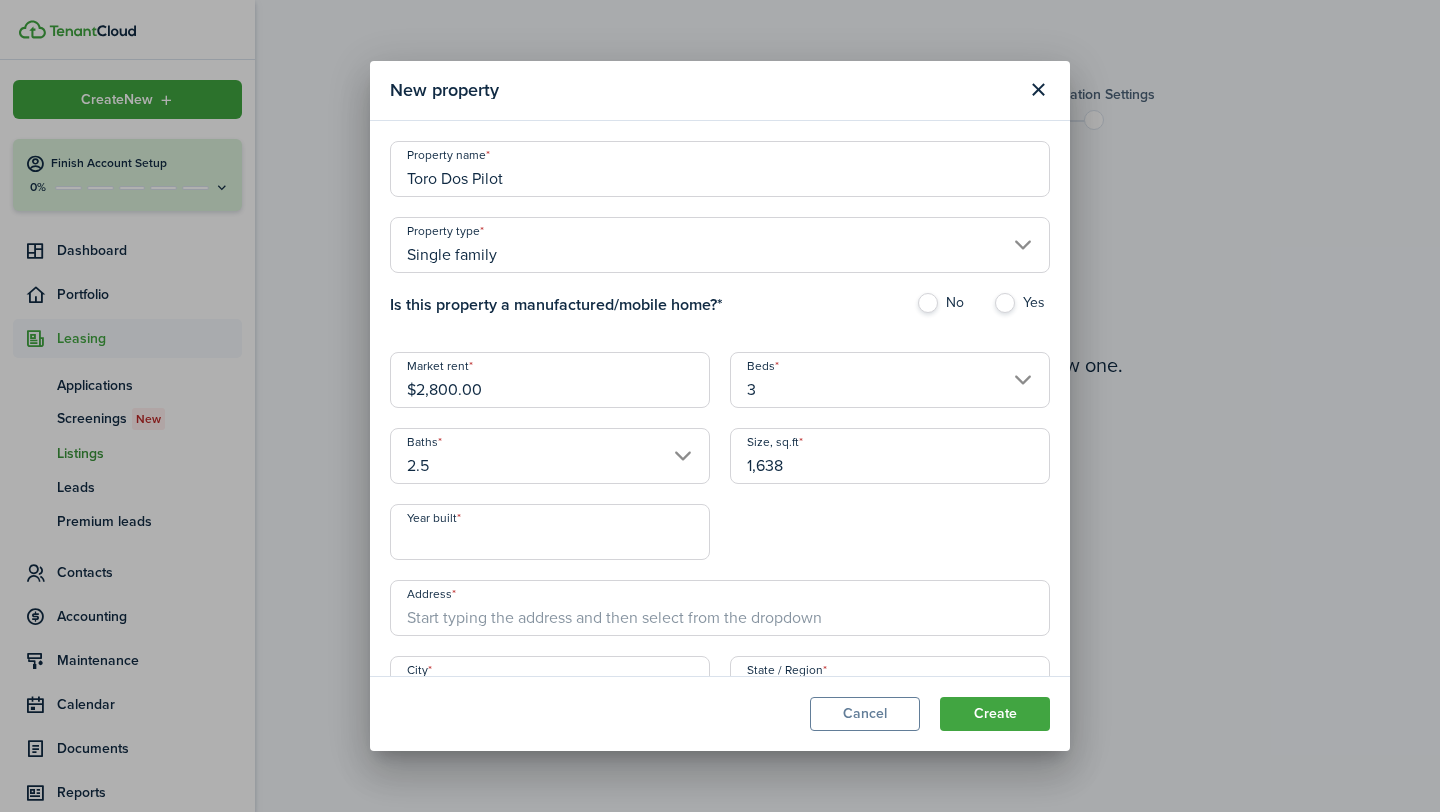 type on "1,638" 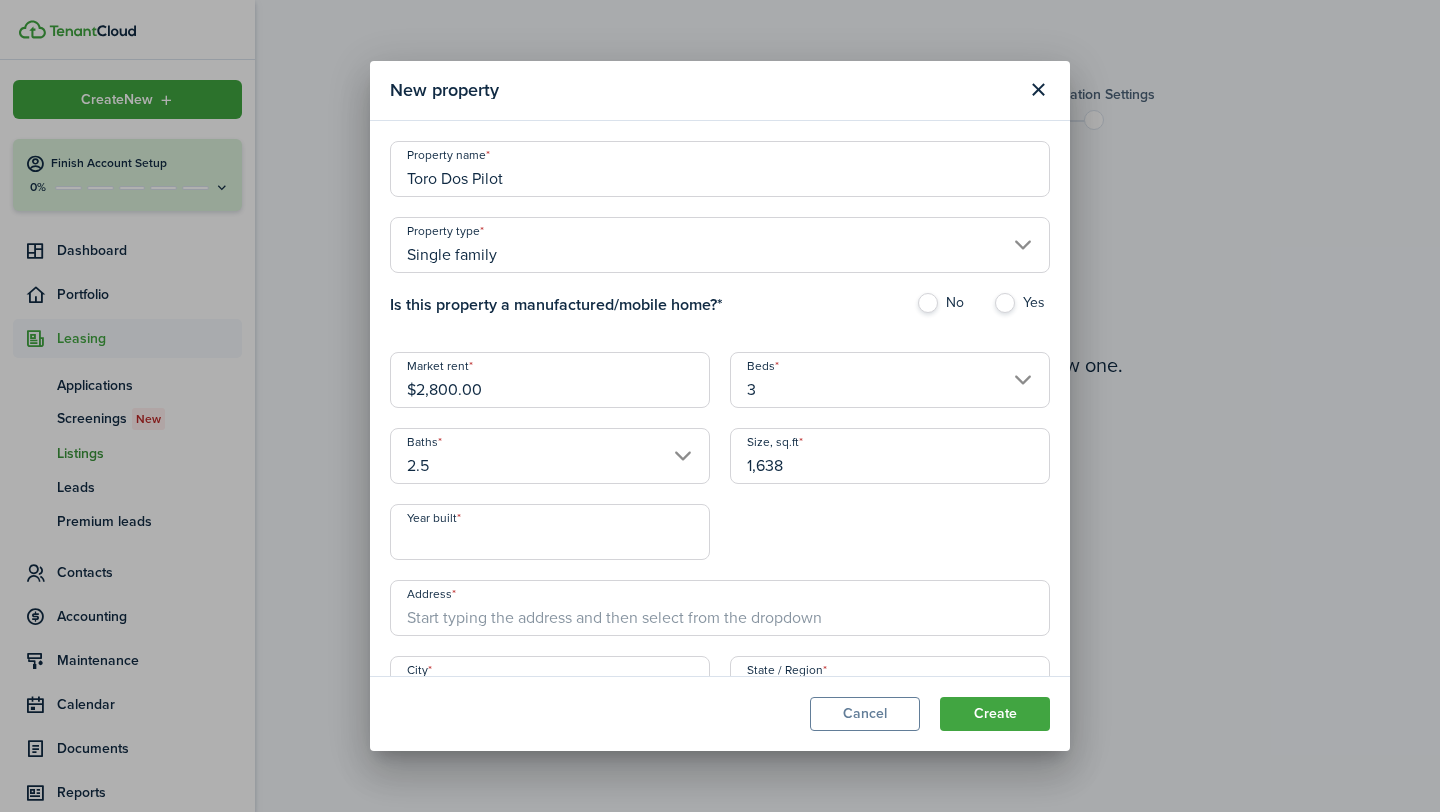 click on "Year built" at bounding box center [550, 532] 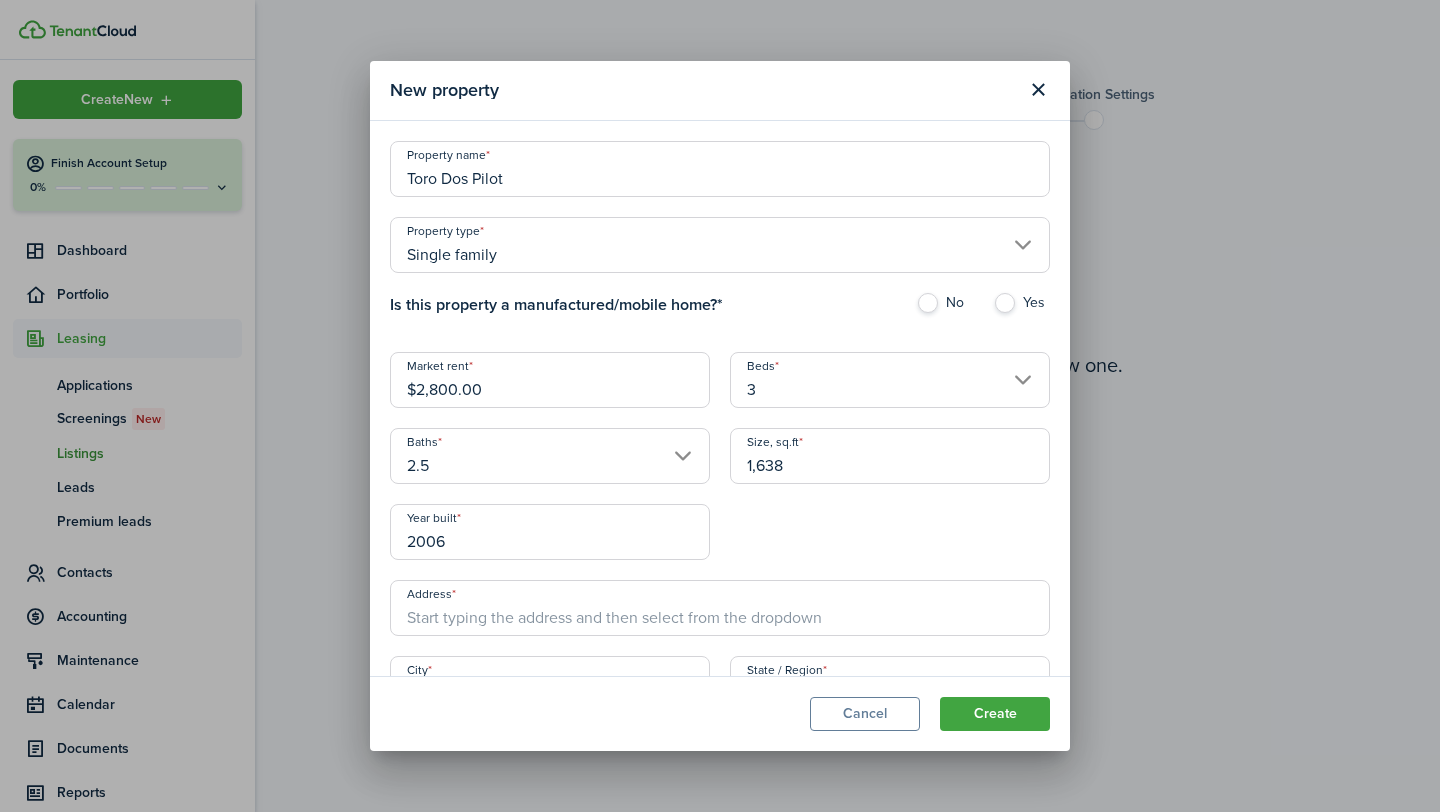 scroll, scrollTop: 149, scrollLeft: 0, axis: vertical 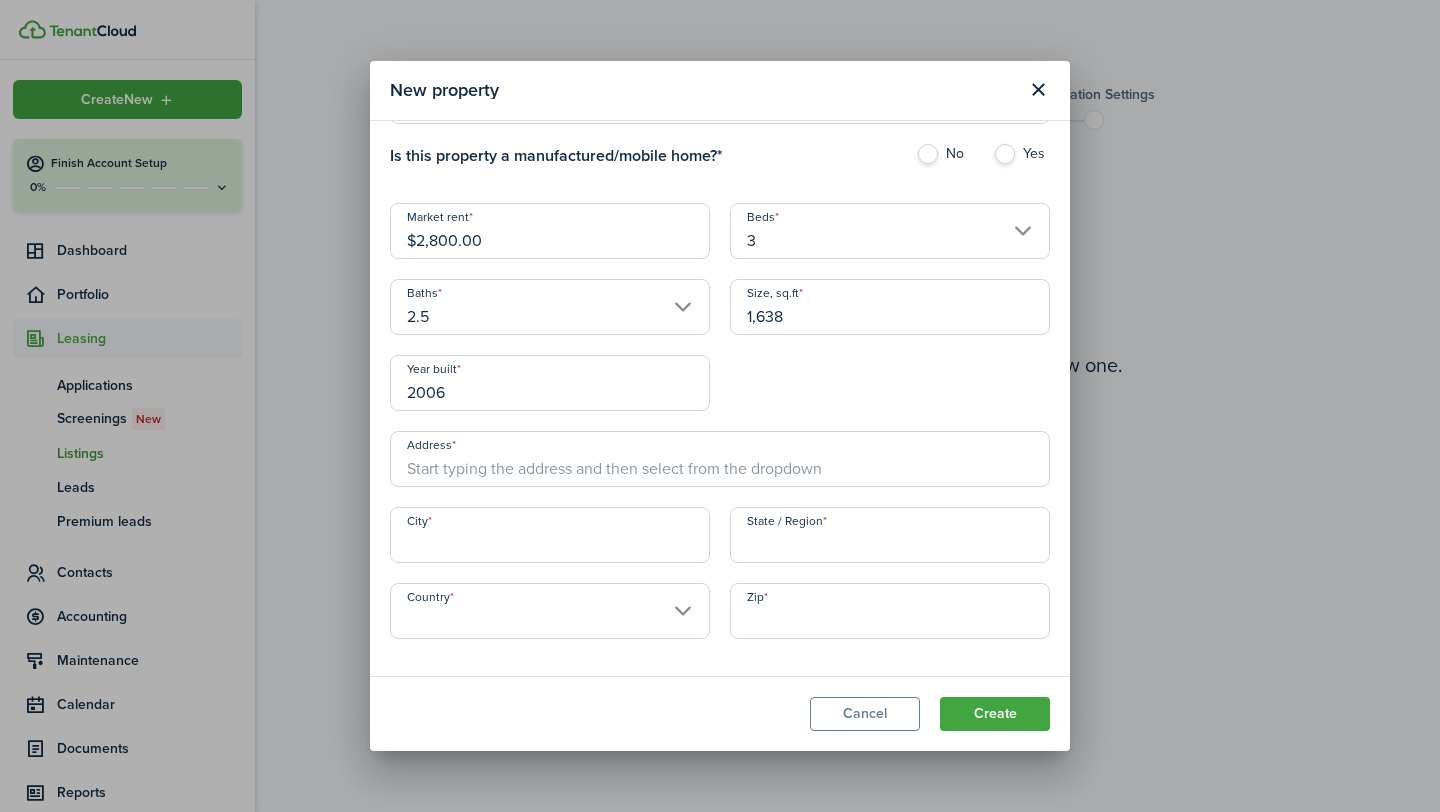 type on "2006" 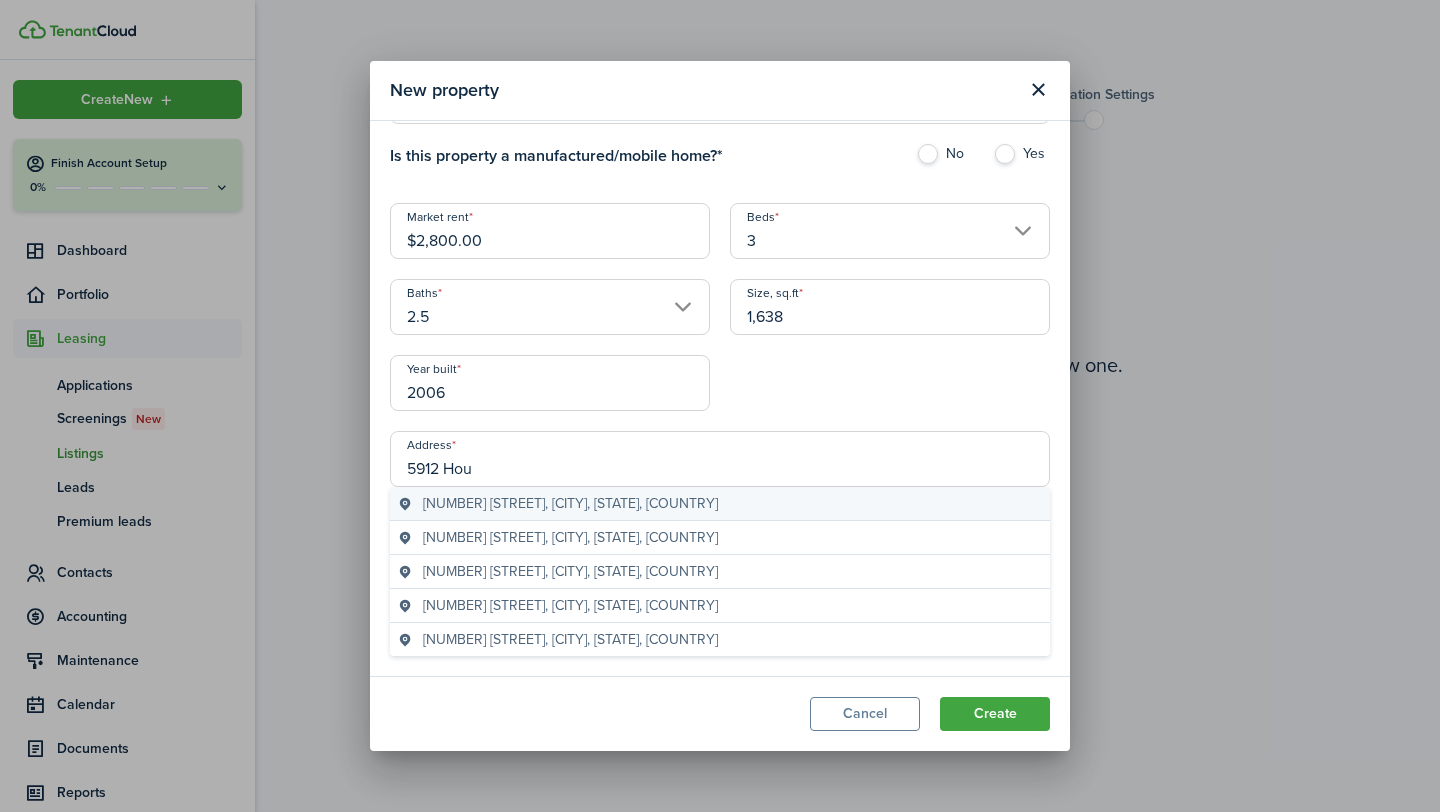 type on "5912 Hou" 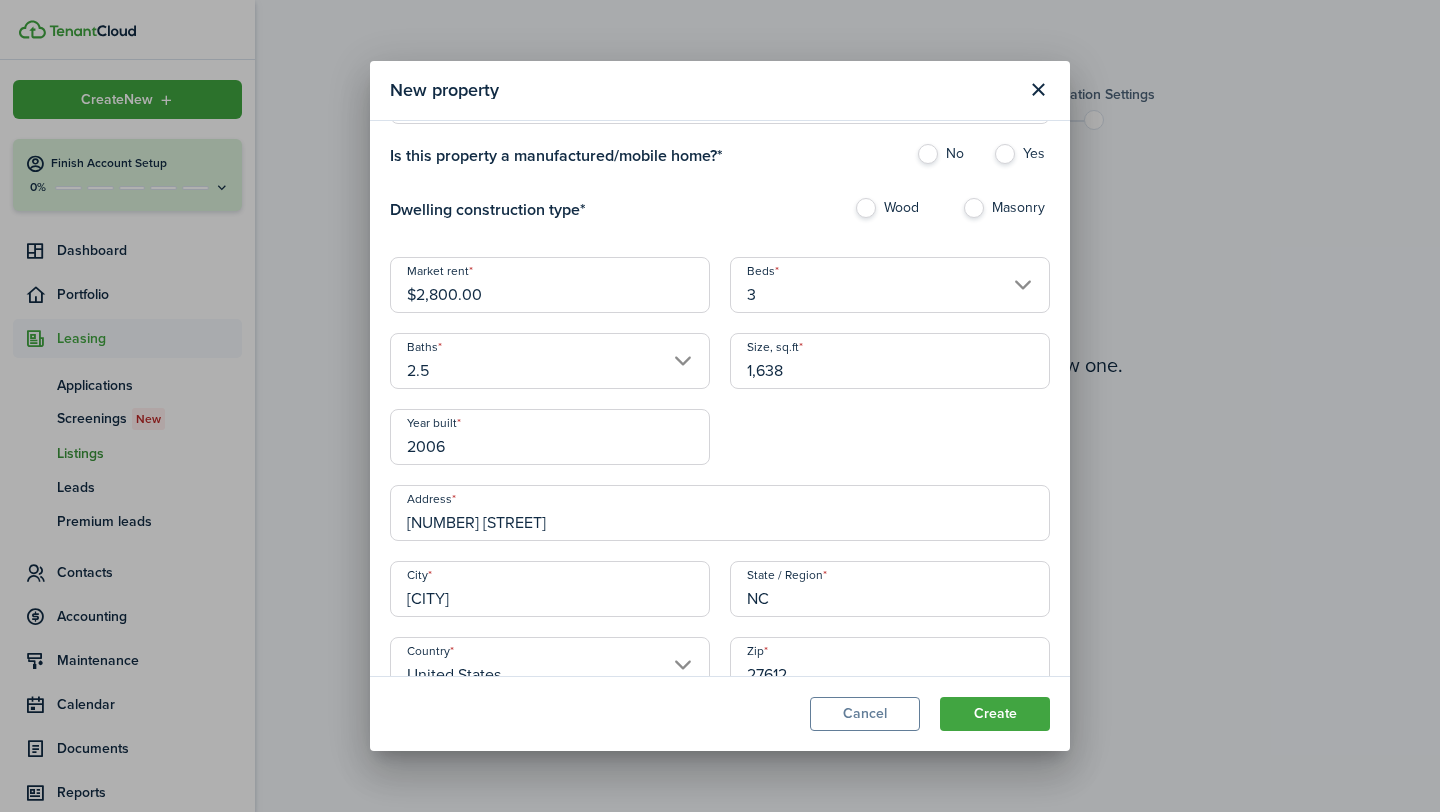 scroll, scrollTop: 206, scrollLeft: 0, axis: vertical 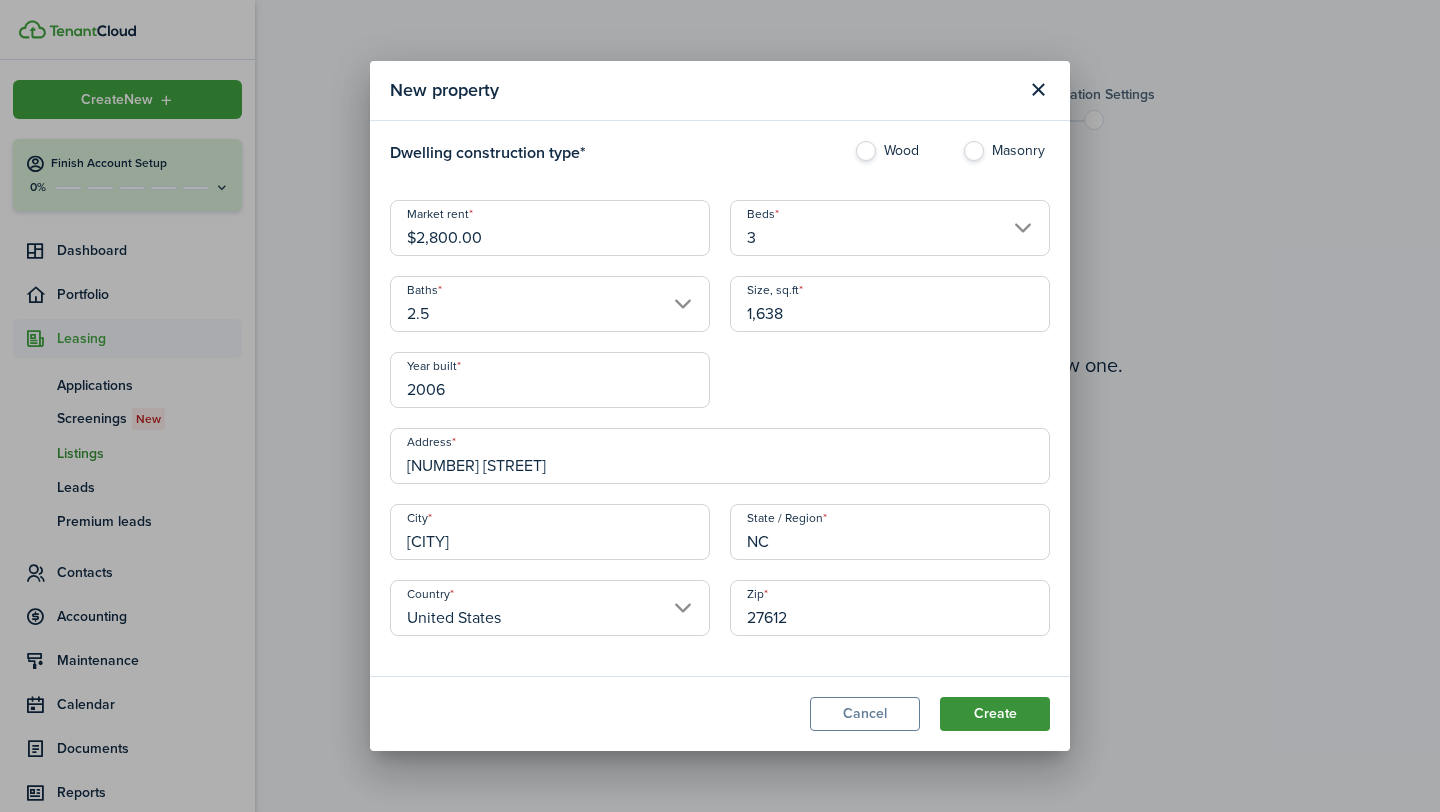 click on "Create" at bounding box center [995, 714] 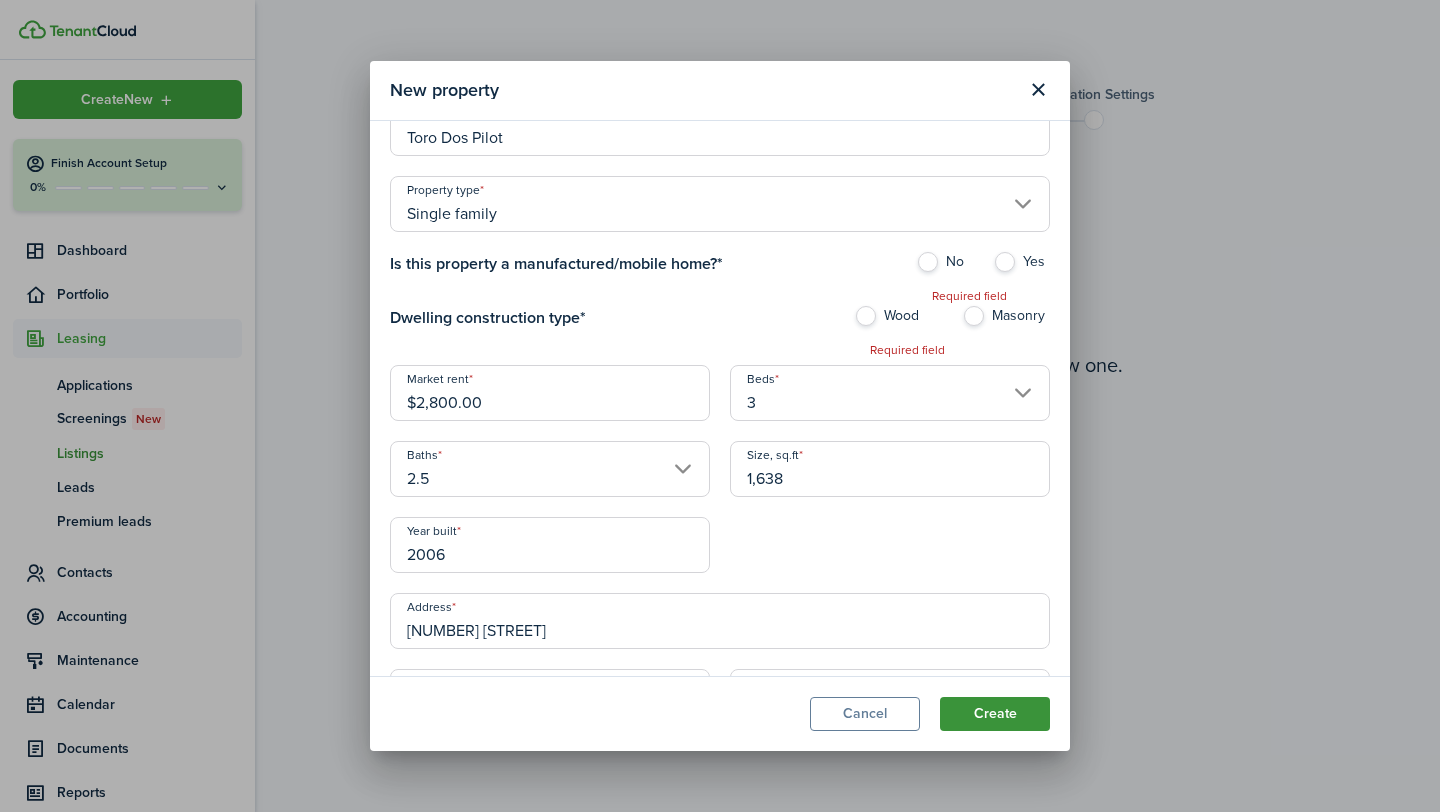 scroll, scrollTop: 0, scrollLeft: 0, axis: both 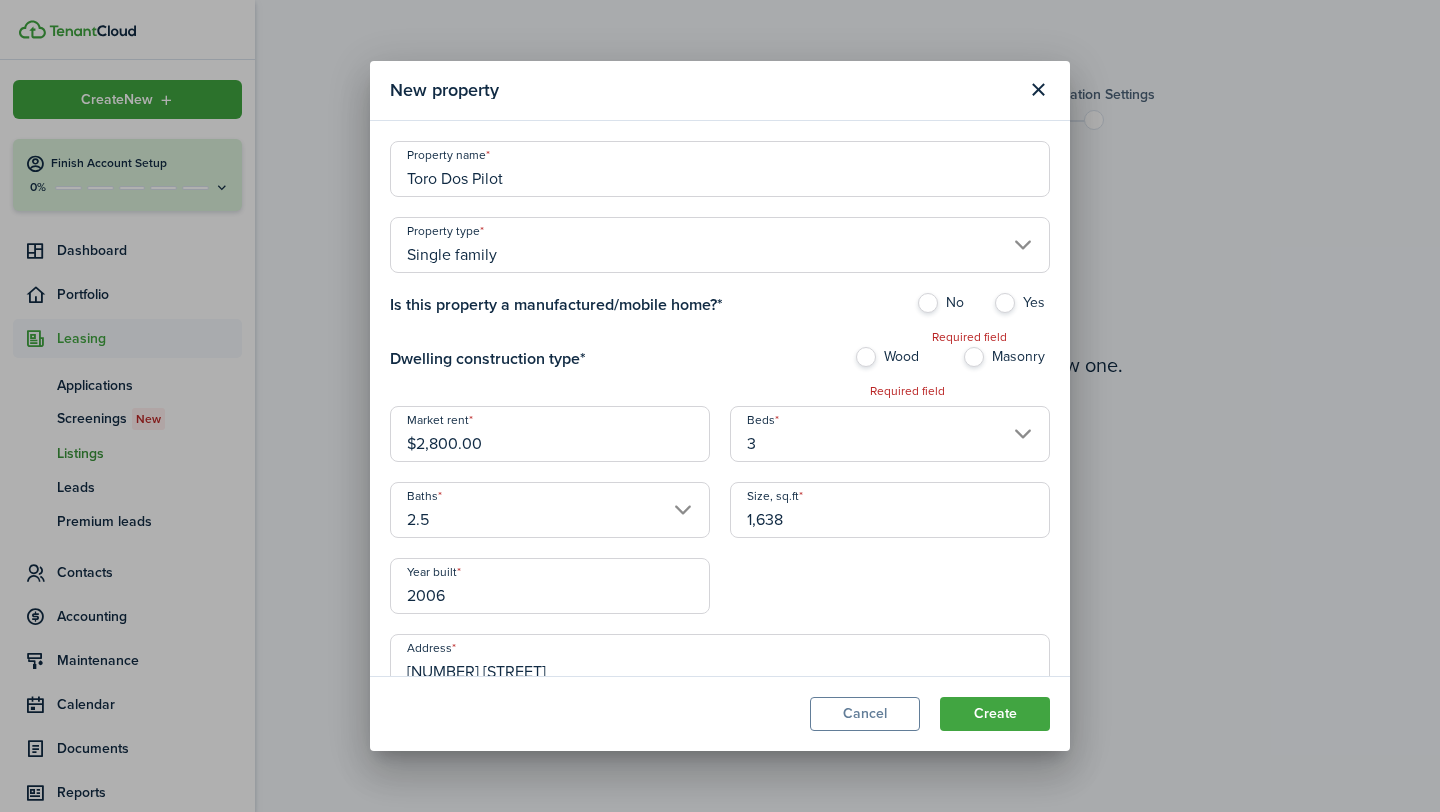 click on "Property type  Single family" at bounding box center [720, 255] 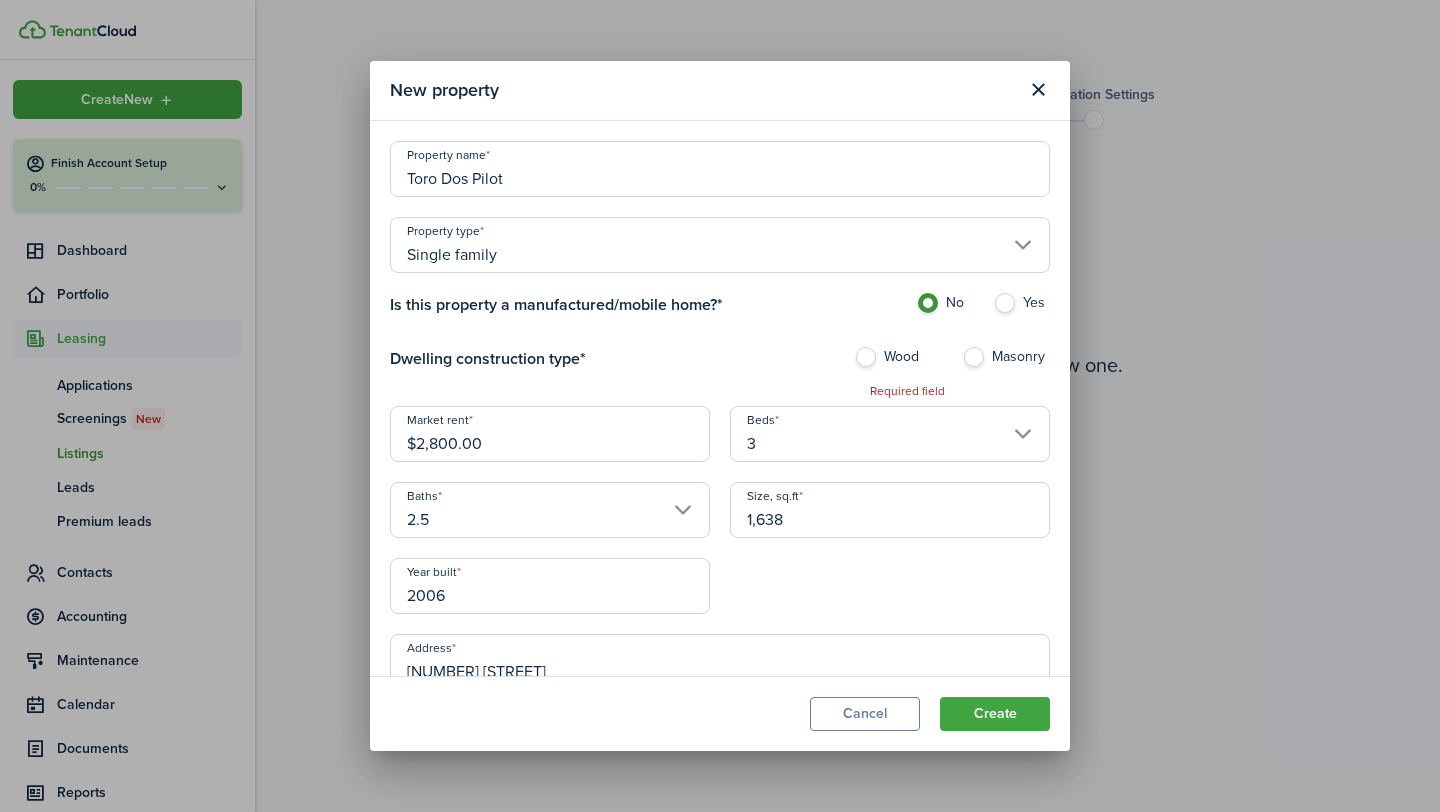 click on "Masonry" at bounding box center (1006, 362) 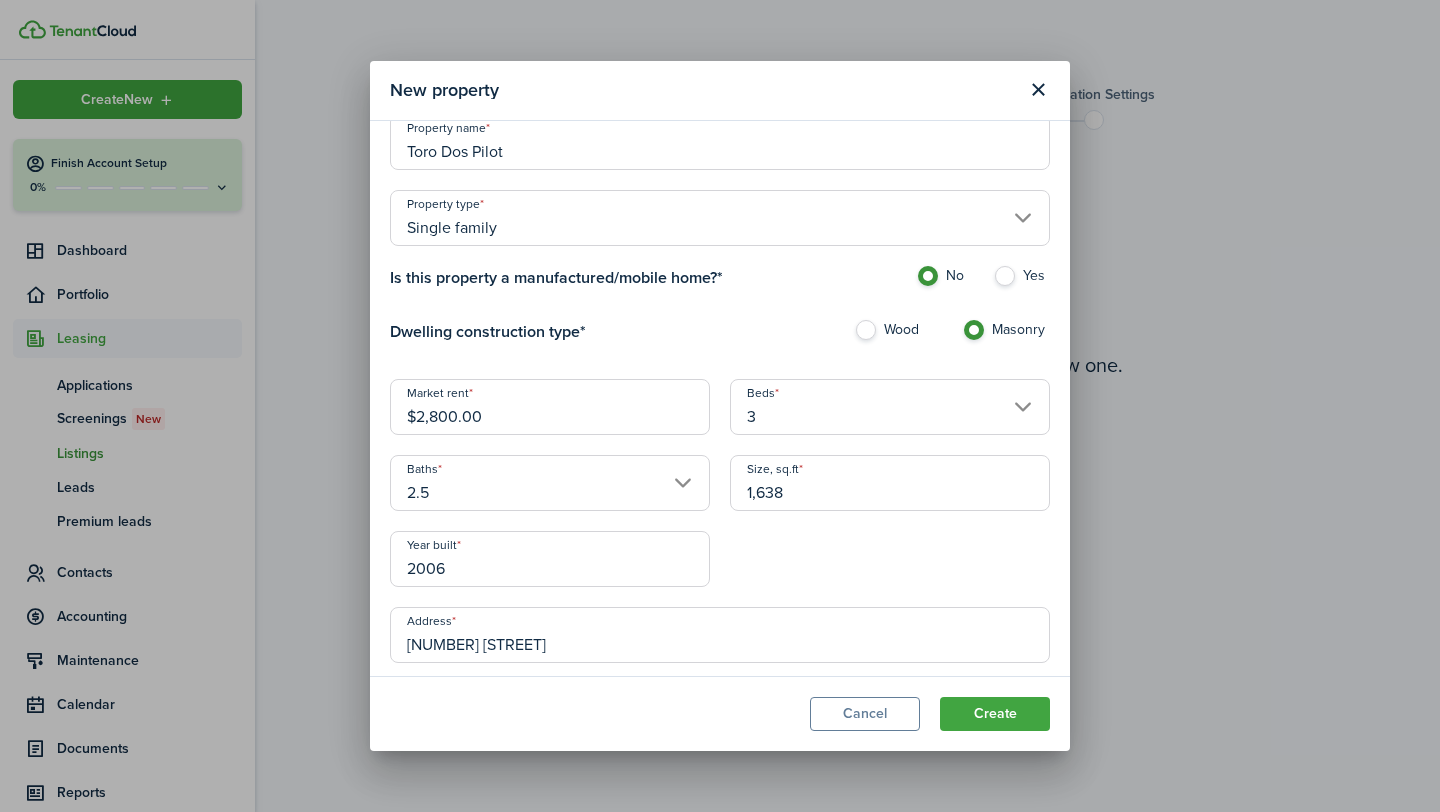 scroll, scrollTop: 28, scrollLeft: 0, axis: vertical 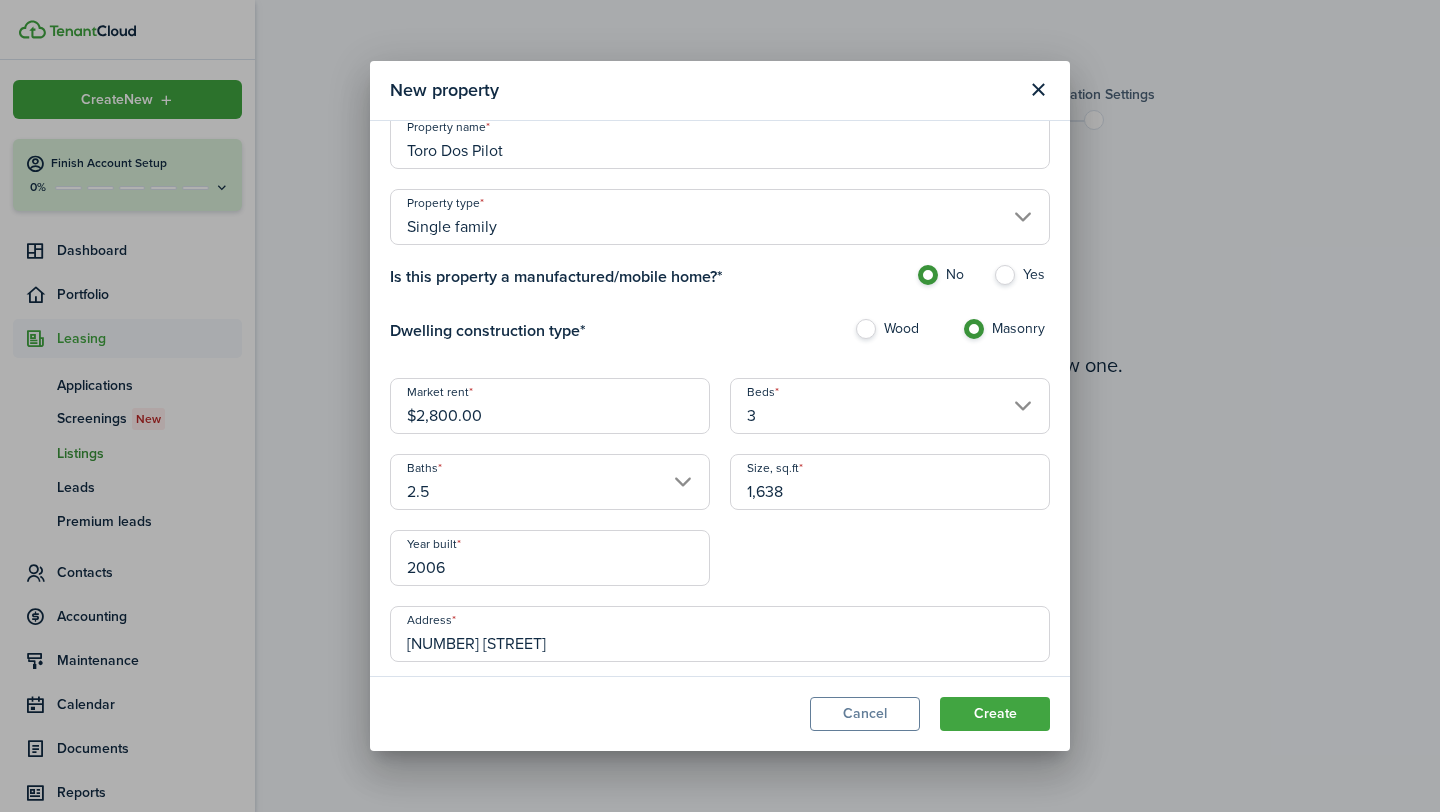 click on "Wood" at bounding box center [898, 334] 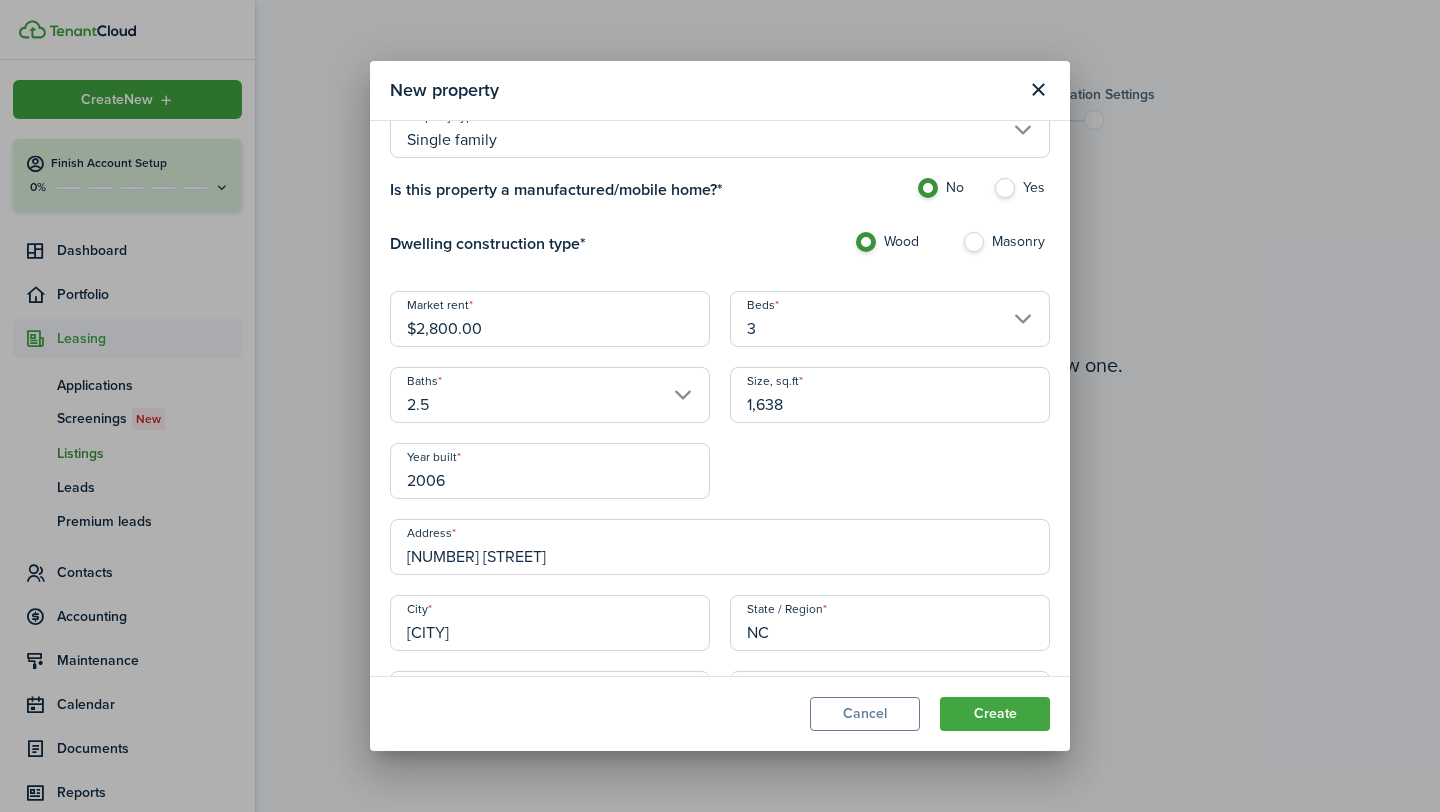 scroll, scrollTop: 130, scrollLeft: 0, axis: vertical 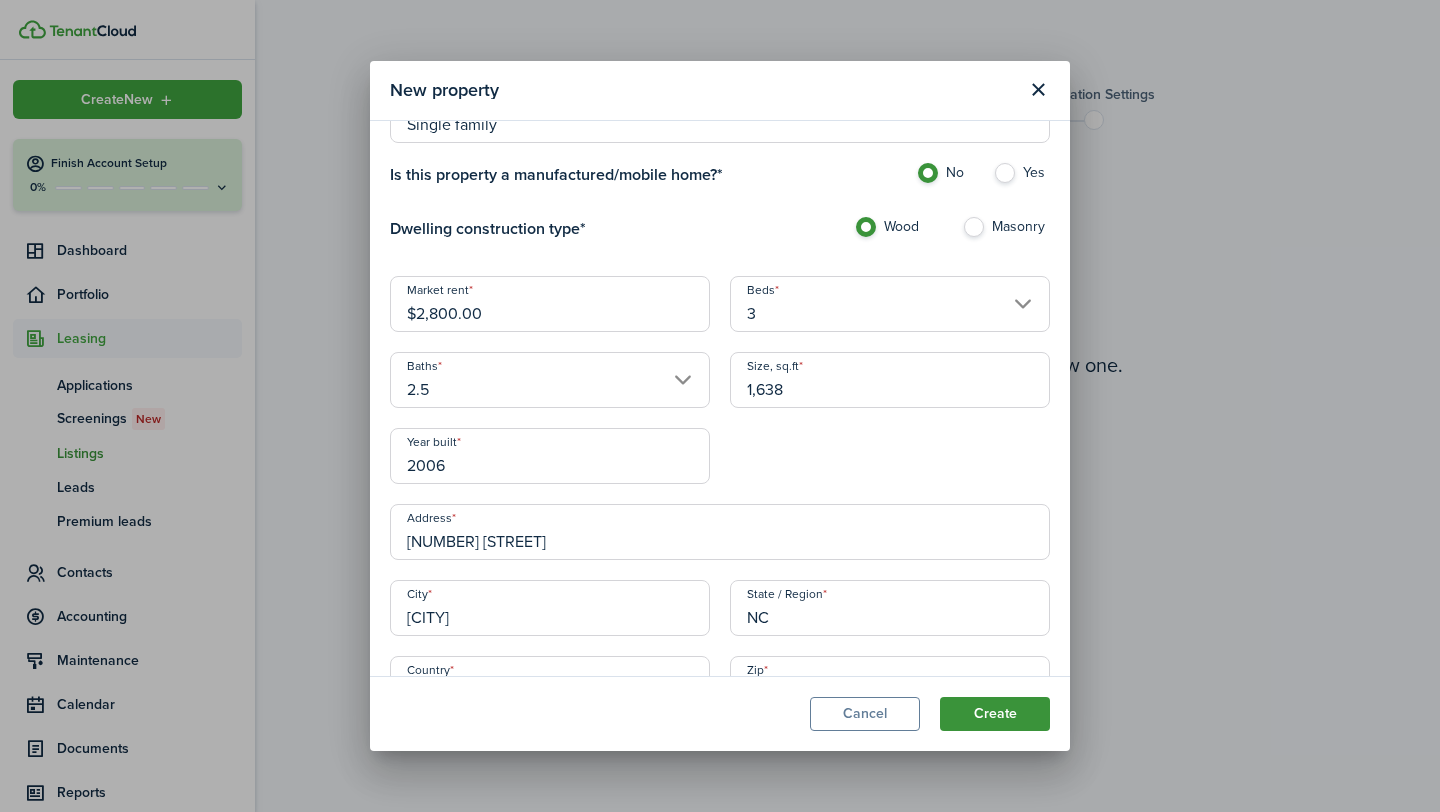 click on "Create" at bounding box center (995, 714) 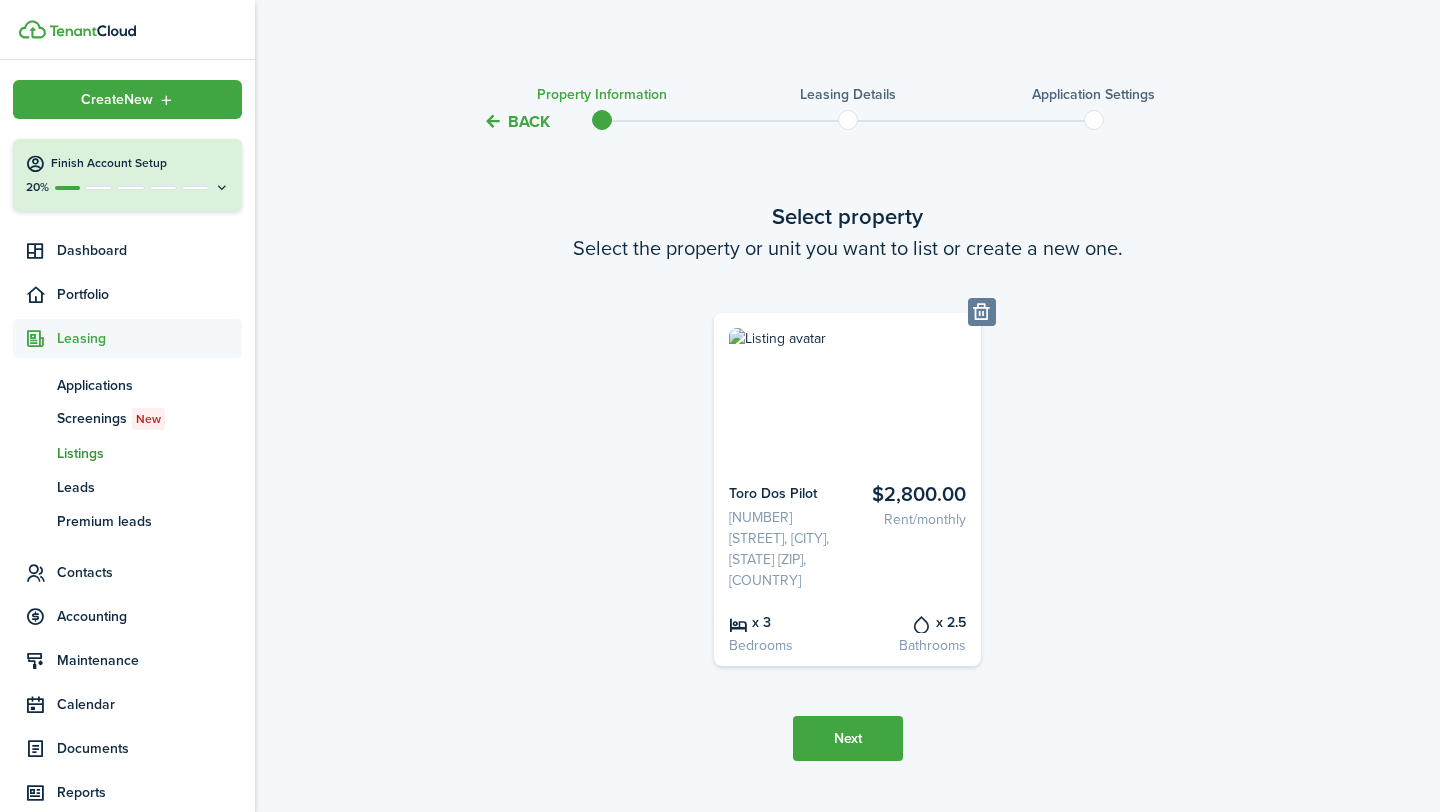 click on "Next" at bounding box center [848, 738] 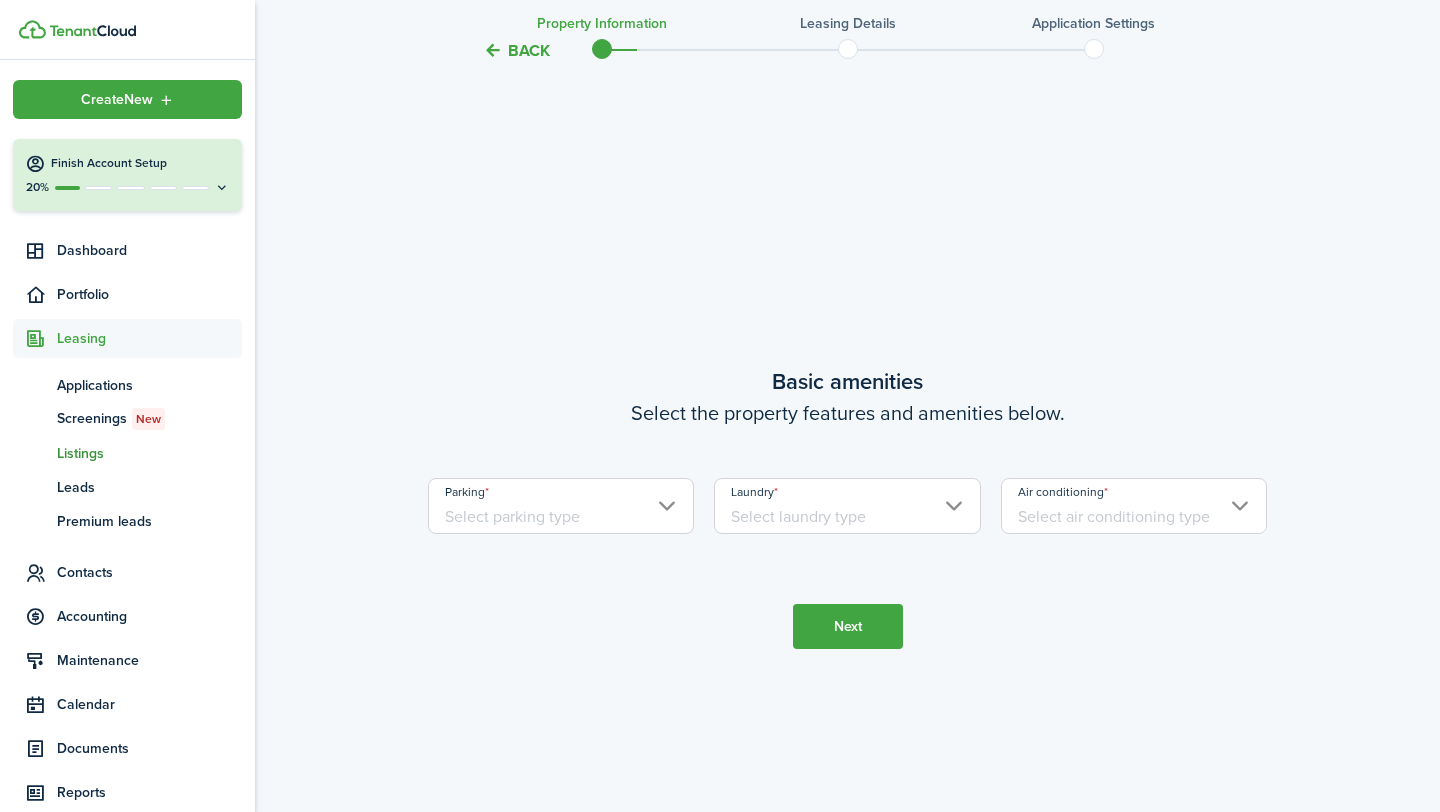 scroll, scrollTop: 700, scrollLeft: 0, axis: vertical 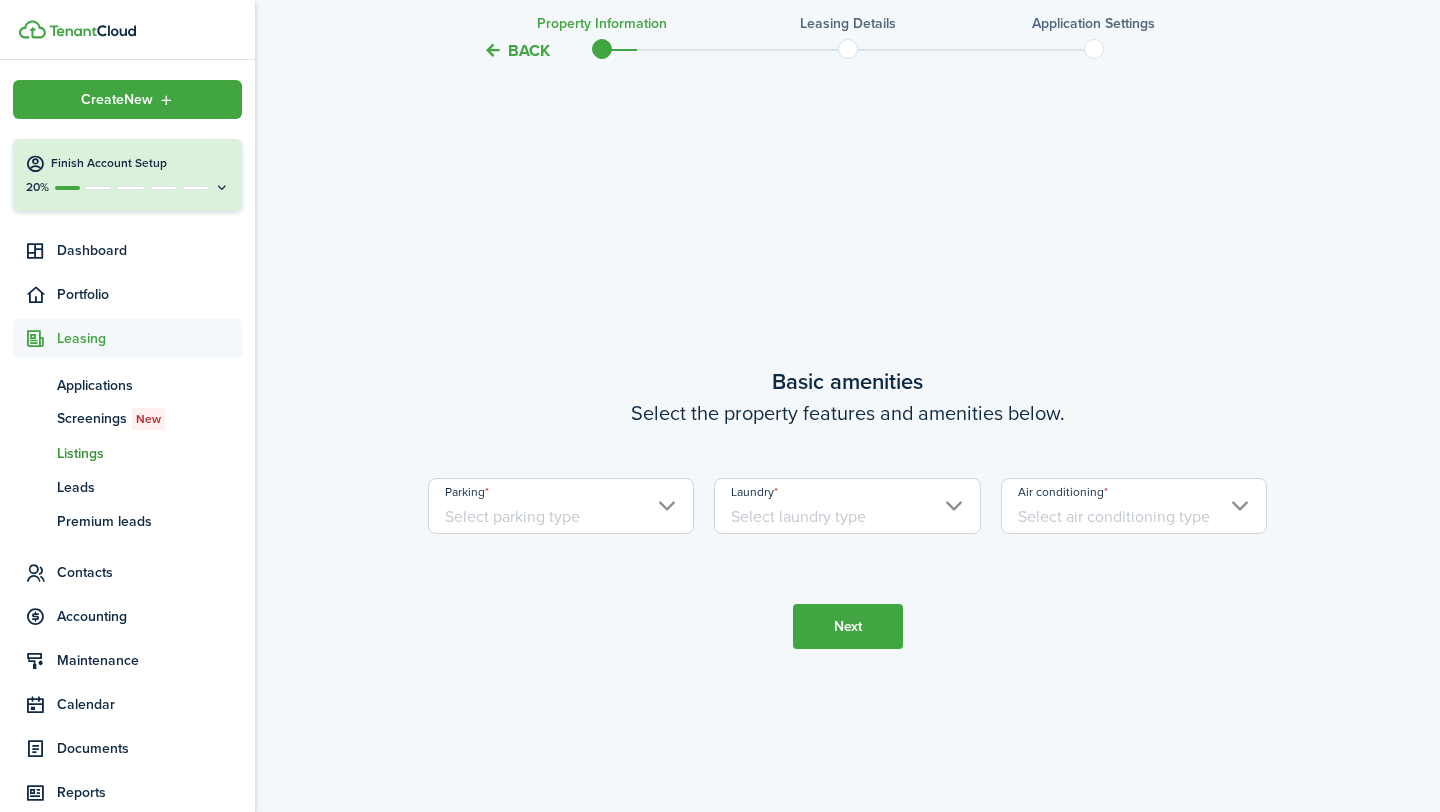 click on "Parking" at bounding box center [561, 506] 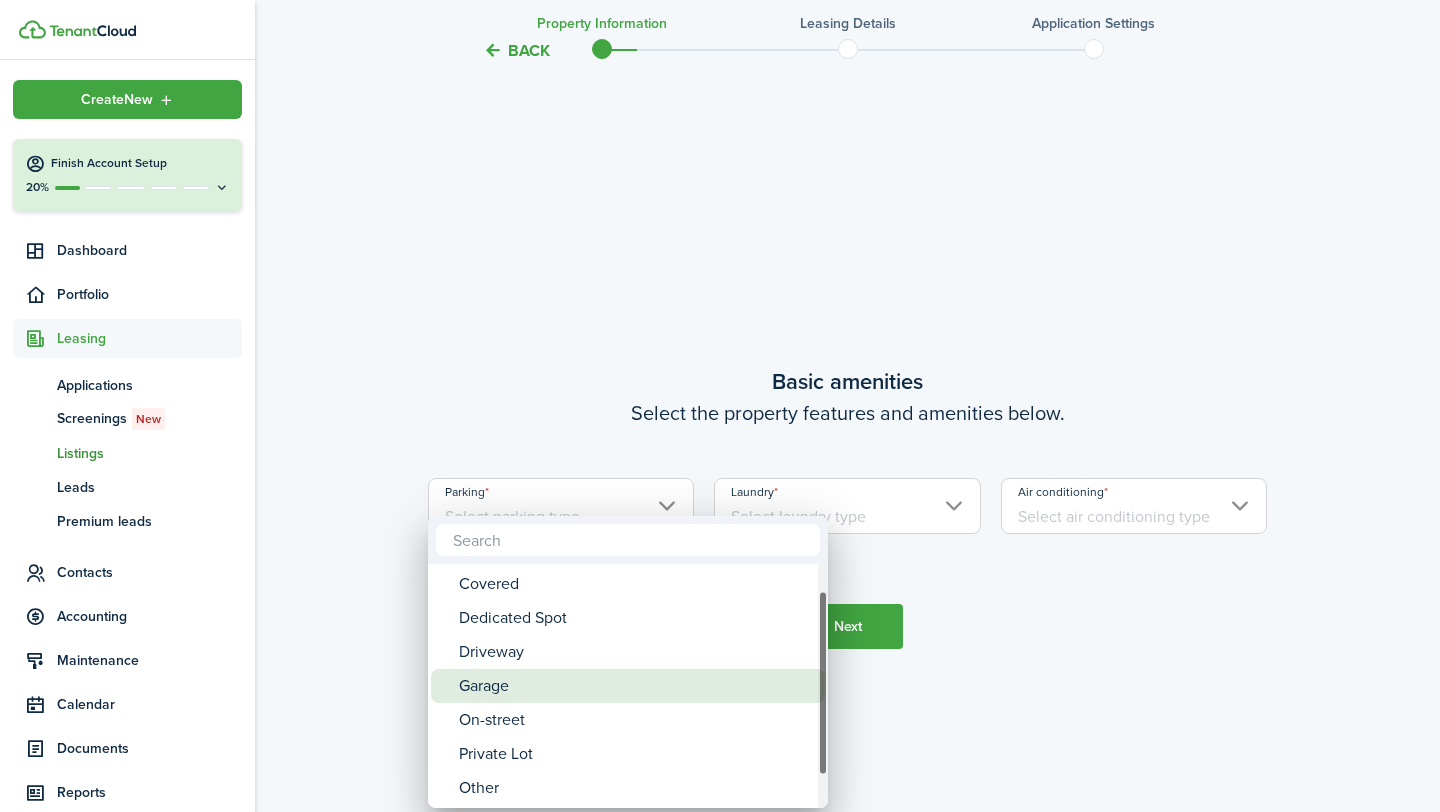 click on "Garage" at bounding box center (636, 686) 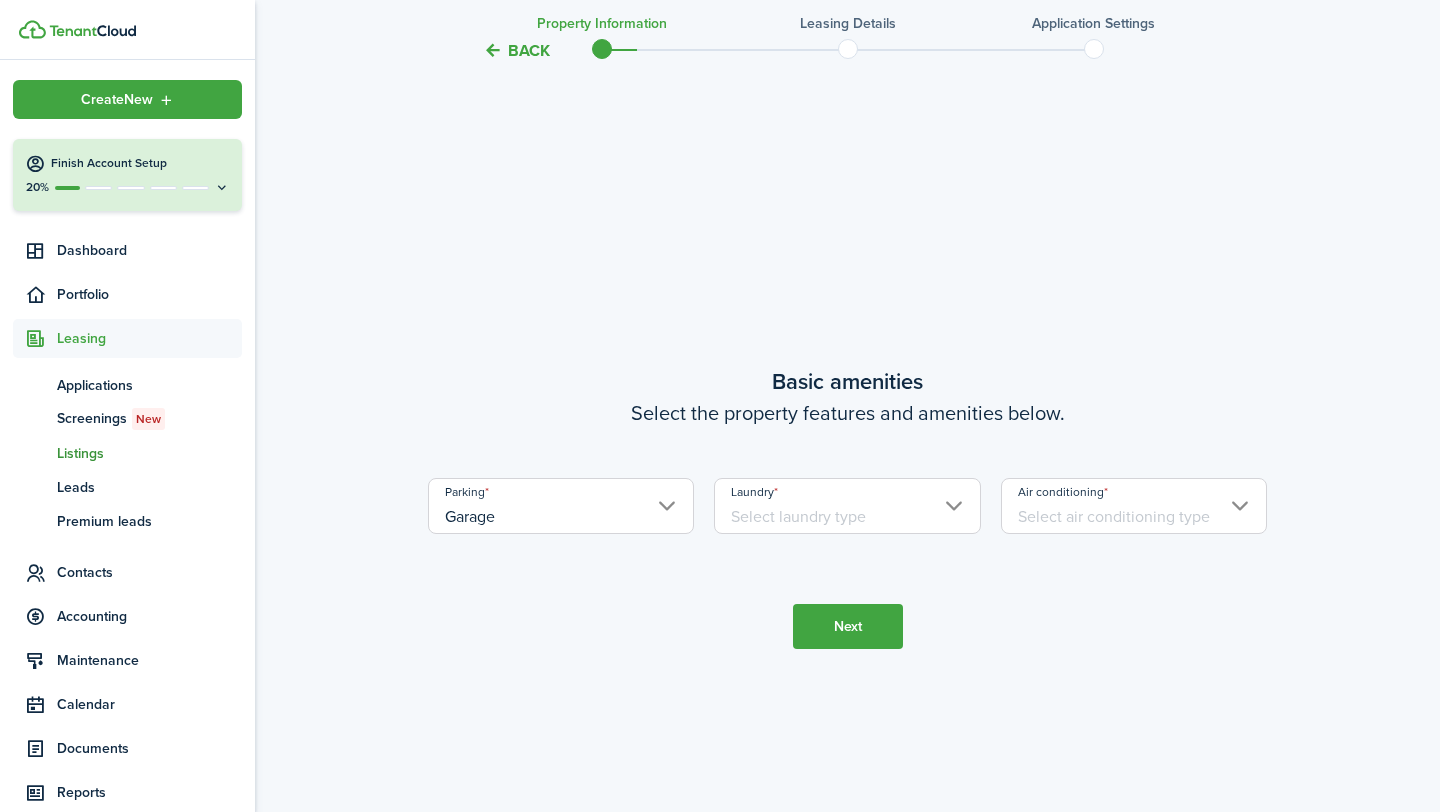 click on "Laundry" at bounding box center (847, 506) 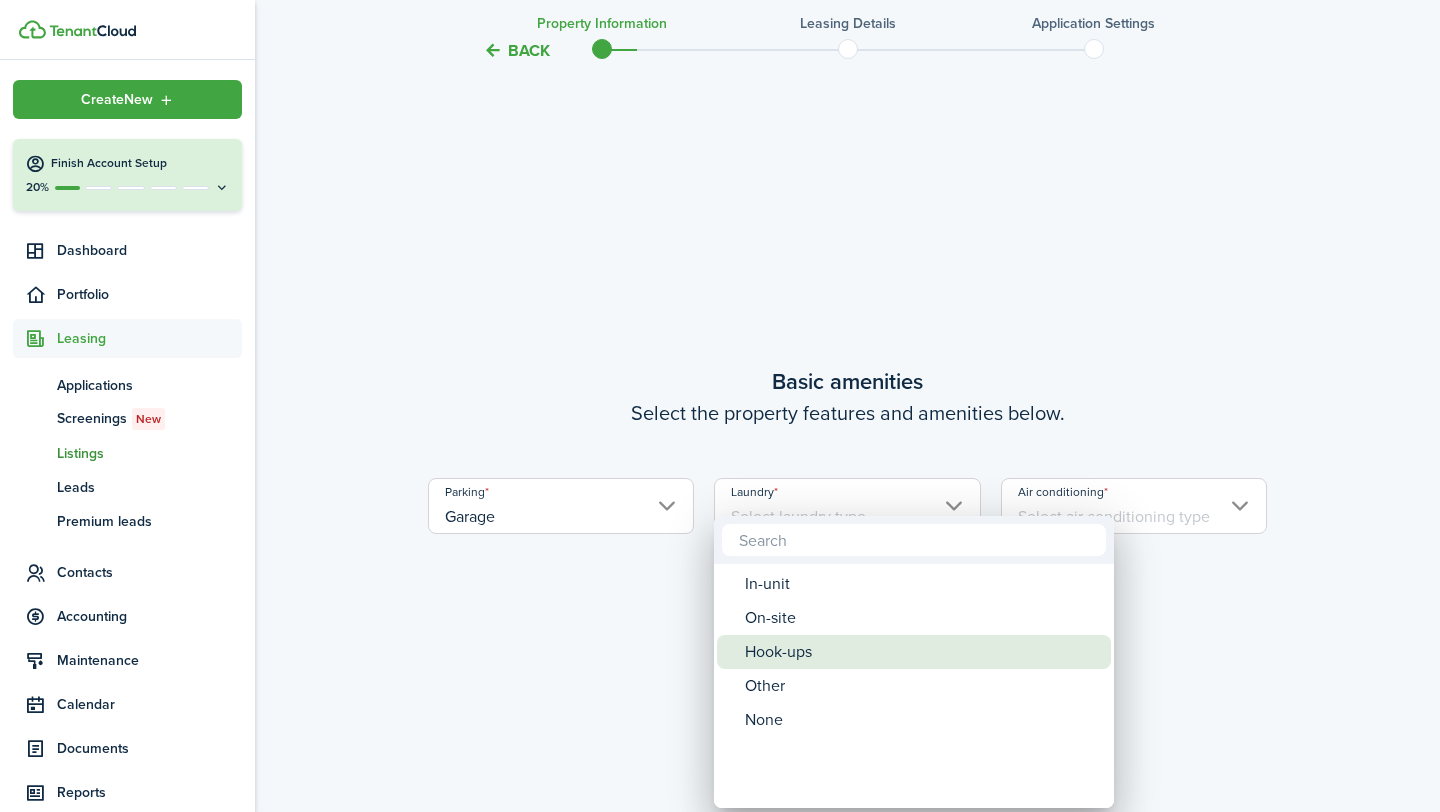 click on "Hook-ups" at bounding box center (922, 652) 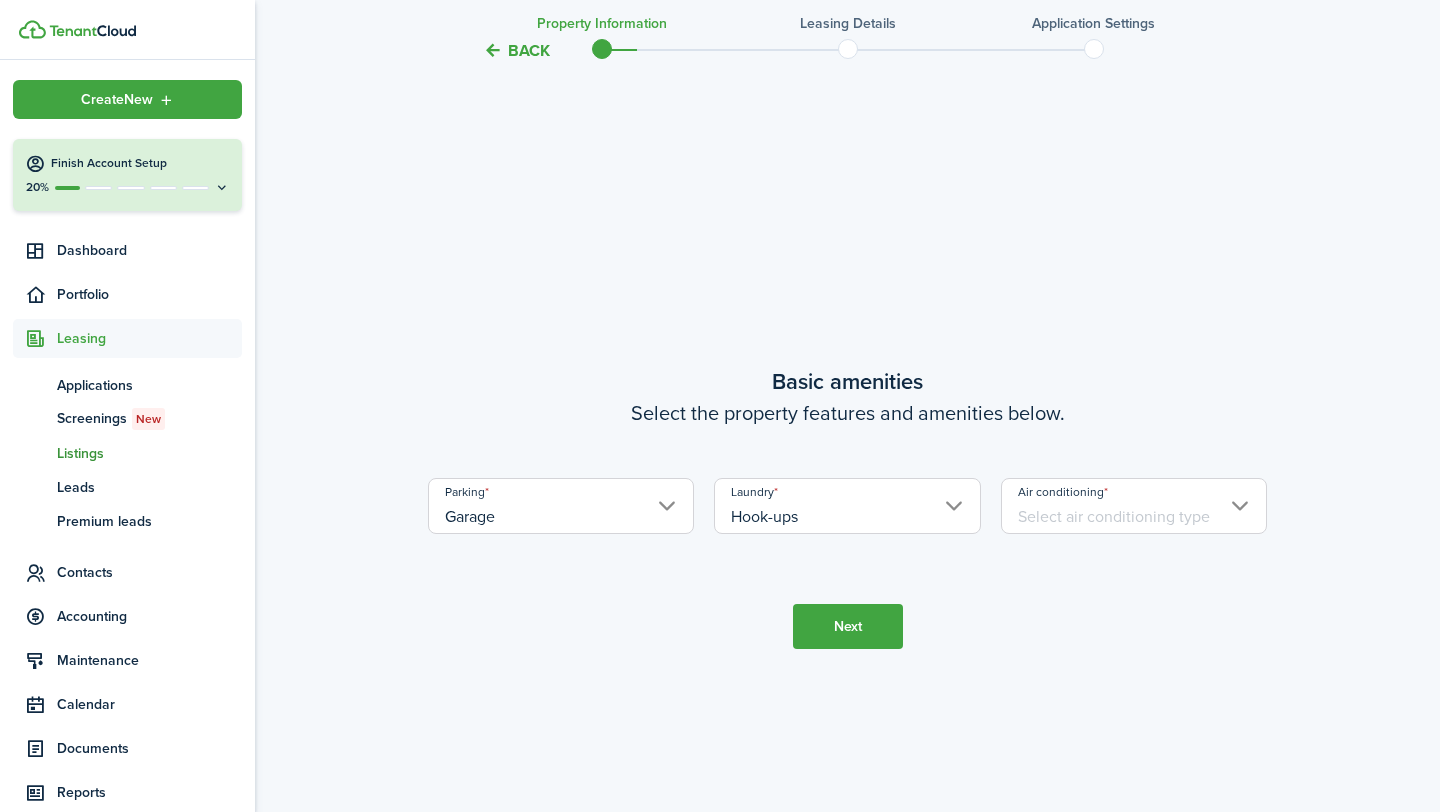 click on "Air conditioning" at bounding box center [1134, 506] 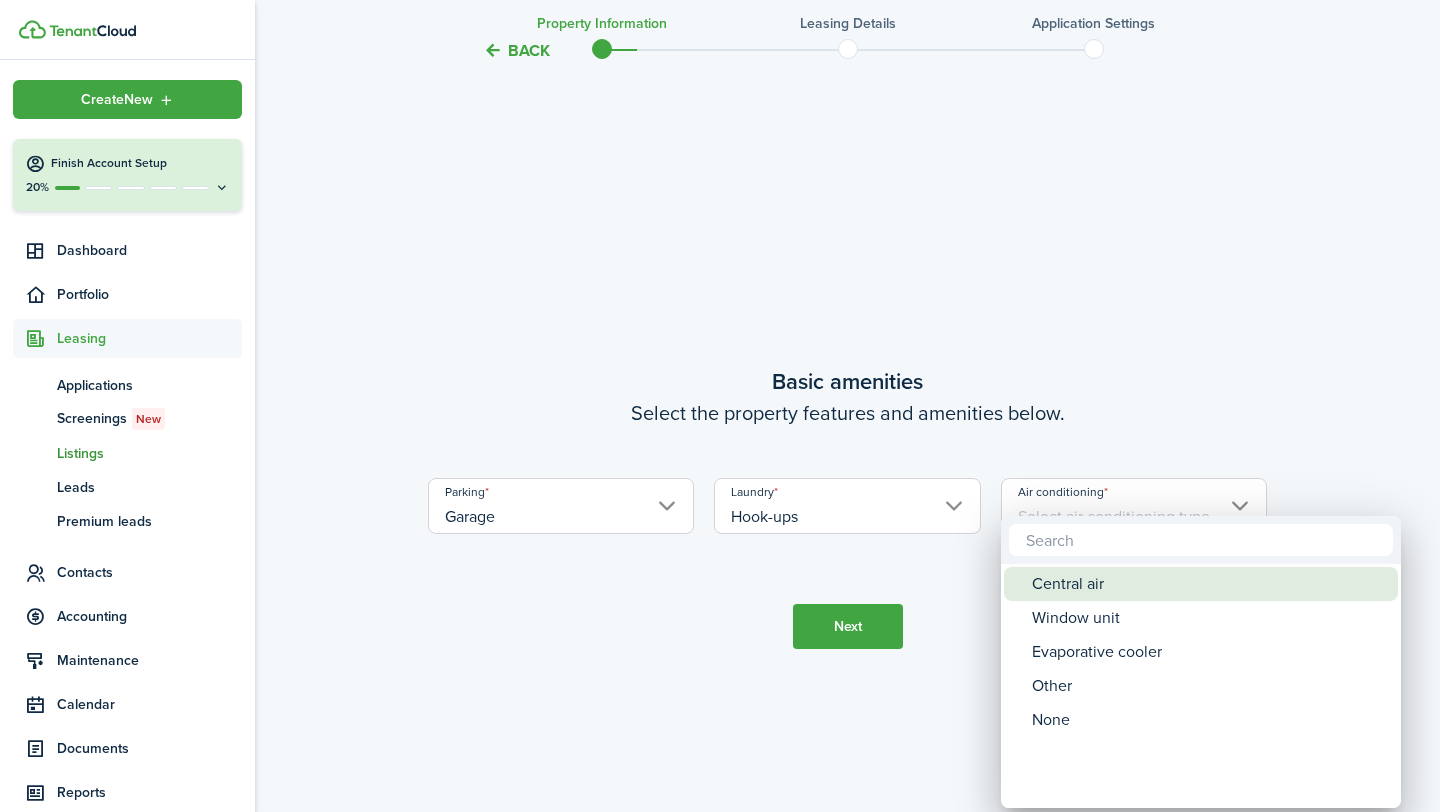 click on "Central air" at bounding box center [1209, 584] 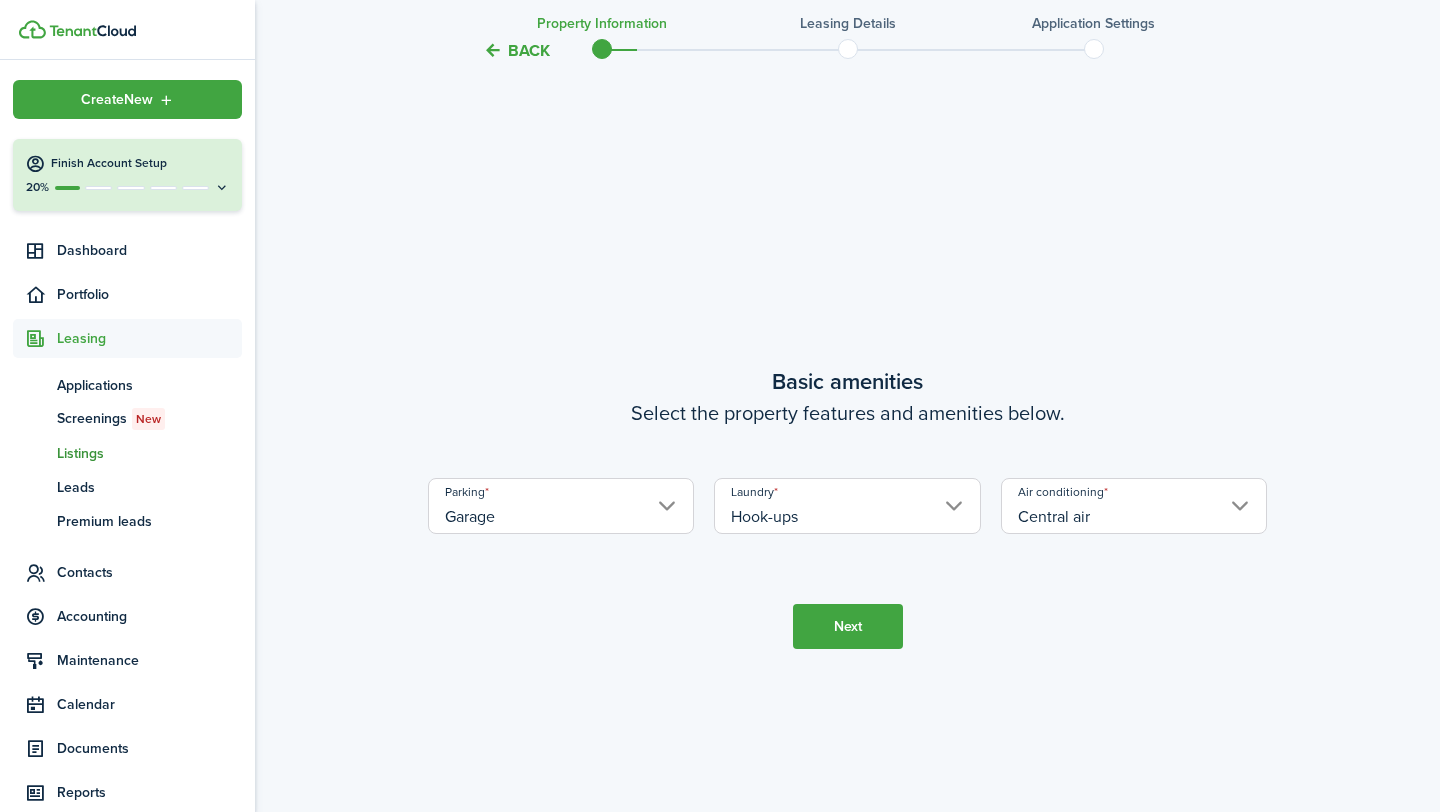 click on "Next" at bounding box center [848, 626] 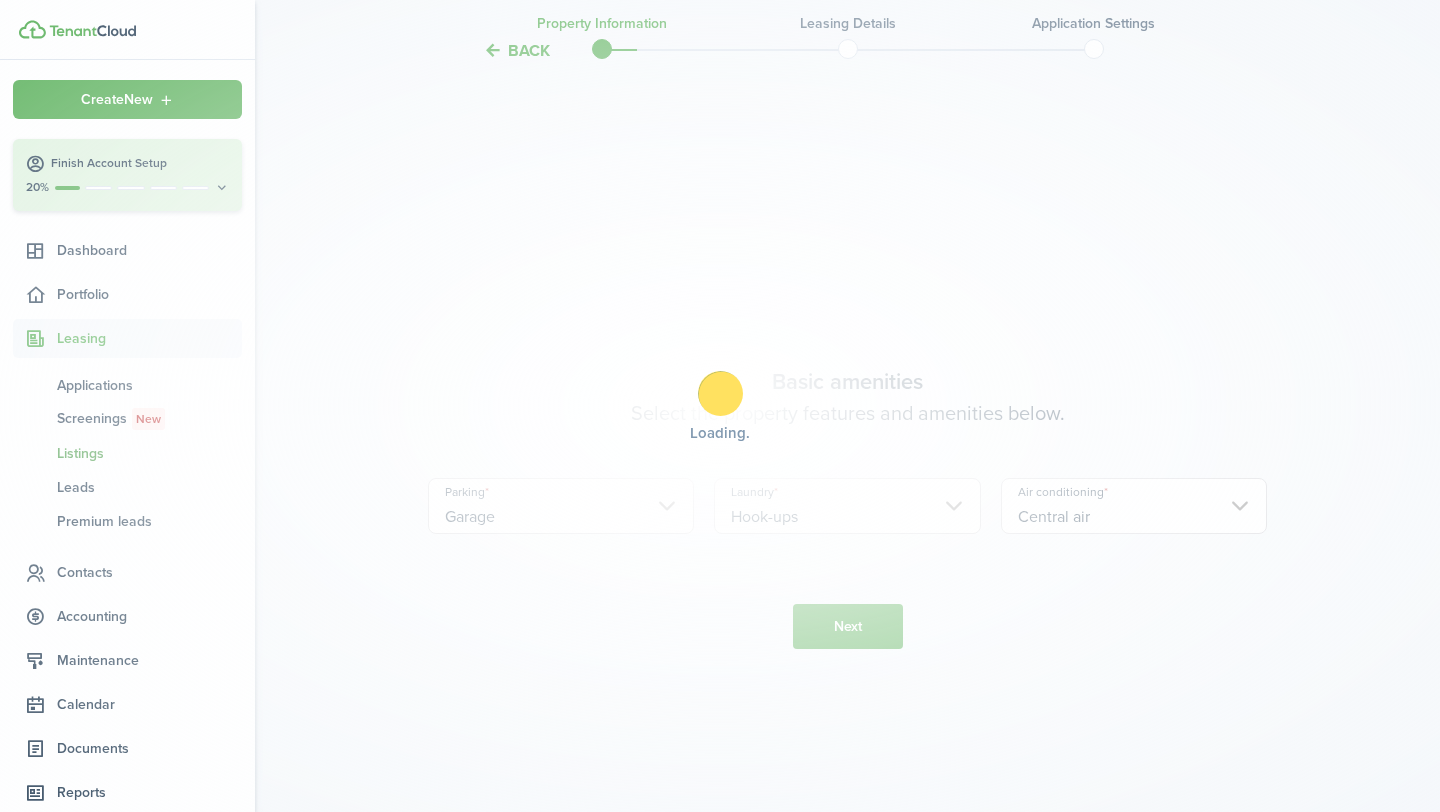 scroll, scrollTop: 1122, scrollLeft: 0, axis: vertical 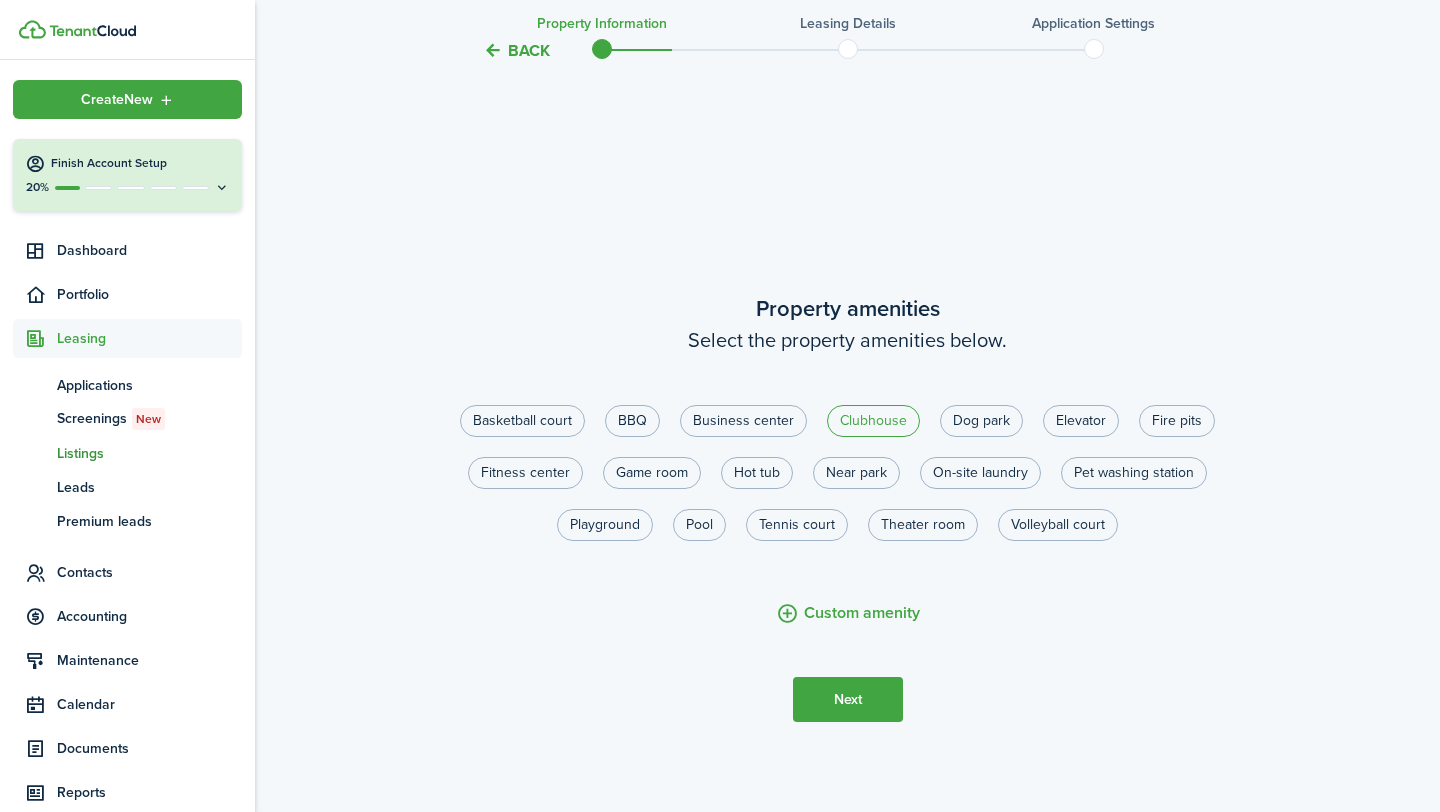 click on "Clubhouse" at bounding box center [873, 421] 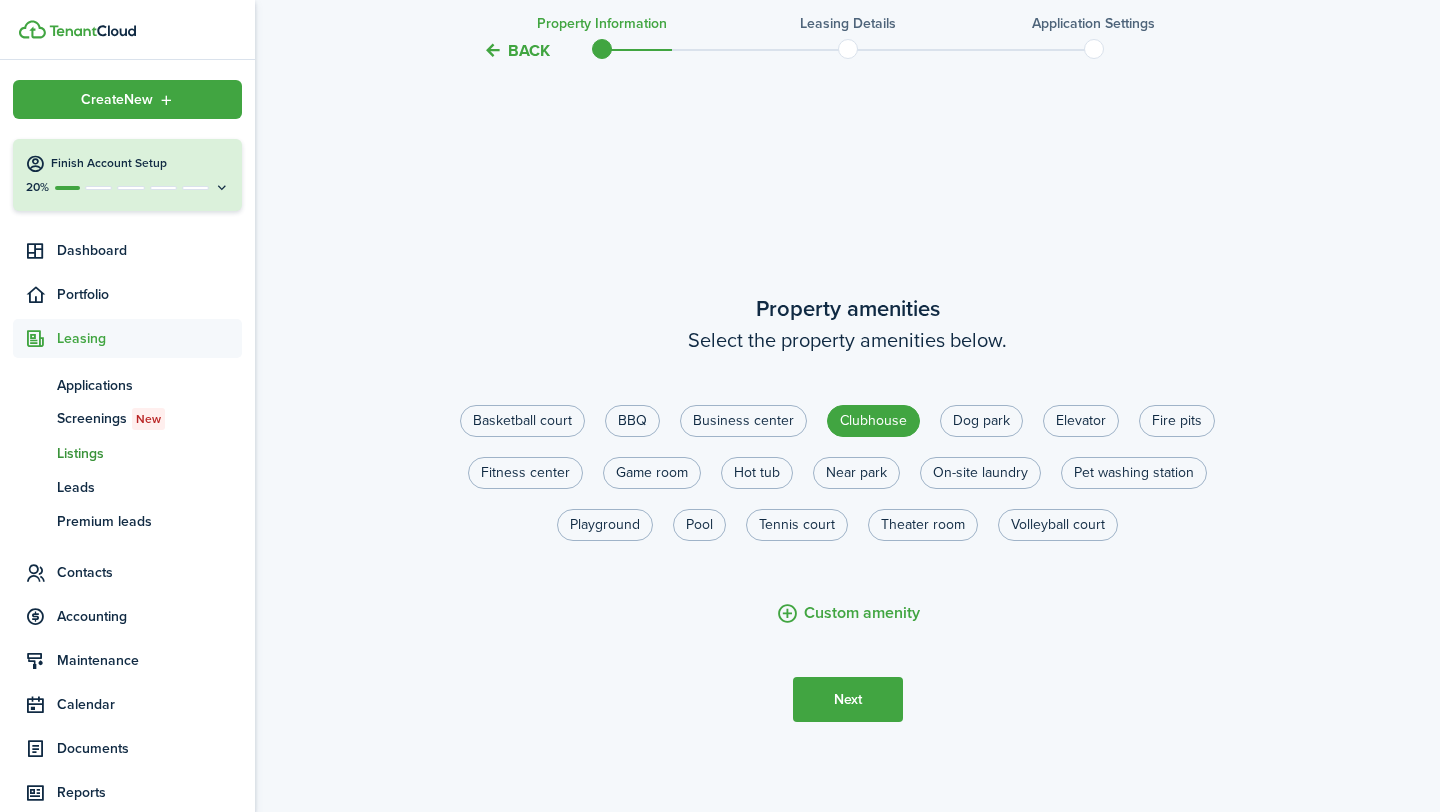 click on "Basketball court   BBQ   Business center   Clubhouse   Dog park   Elevator   Fire pits   Fitness center   Game room   Hot tub   Near park   On-site laundry   Pet washing station   Playground   Pool   Tennis court   Theater room   Volleyball court" at bounding box center (838, 483) 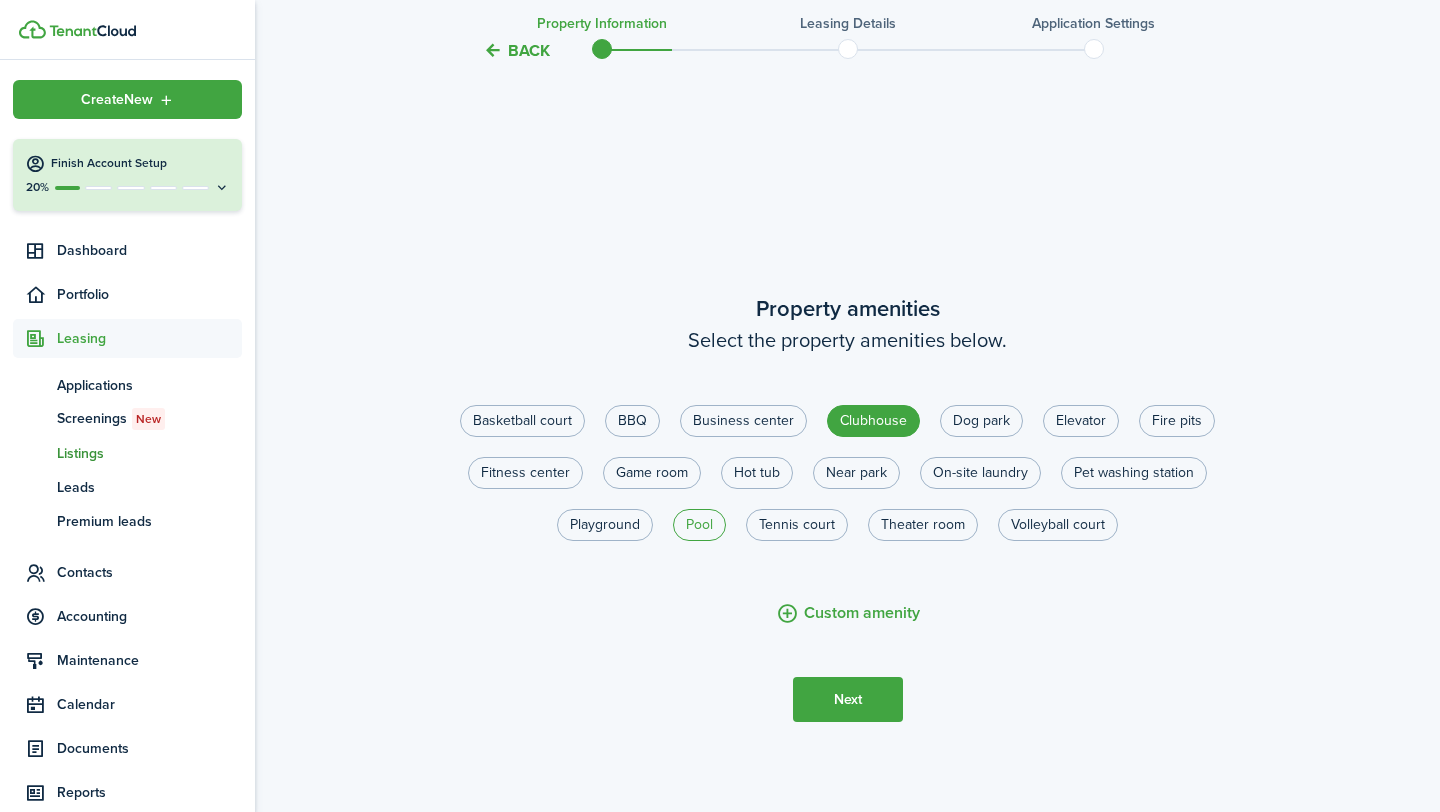 click on "Pool" at bounding box center [699, 525] 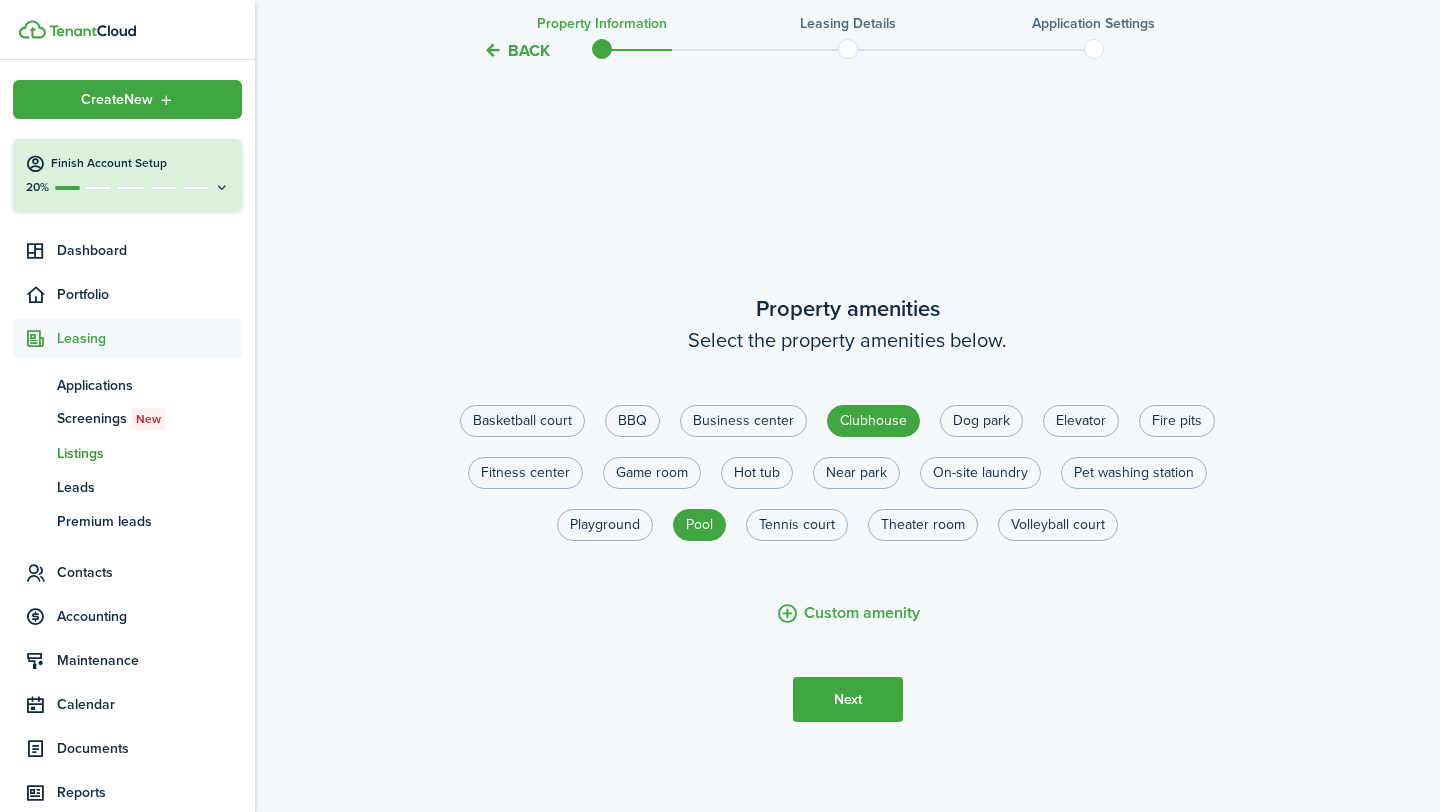 click on "Next" at bounding box center [848, 699] 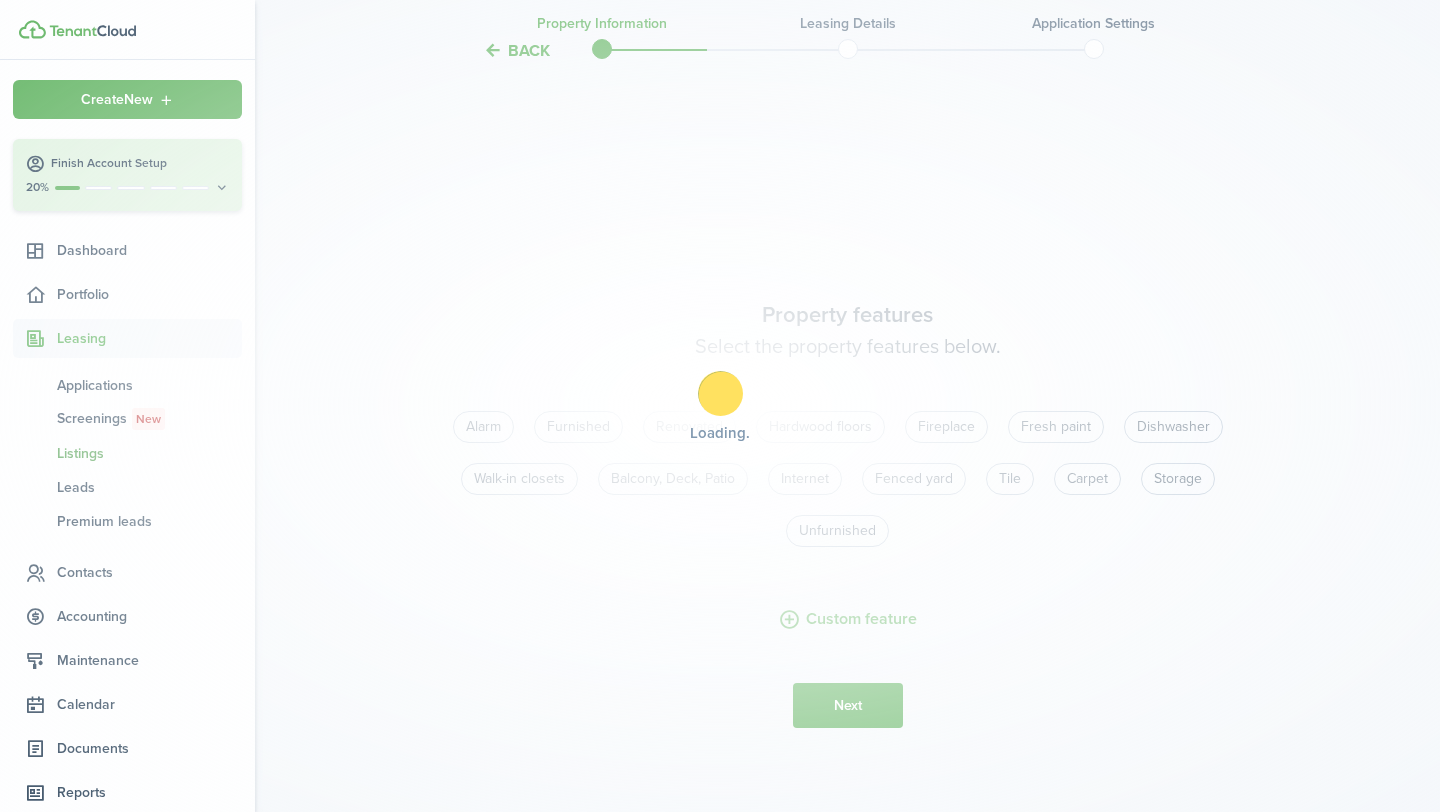 scroll, scrollTop: 2324, scrollLeft: 0, axis: vertical 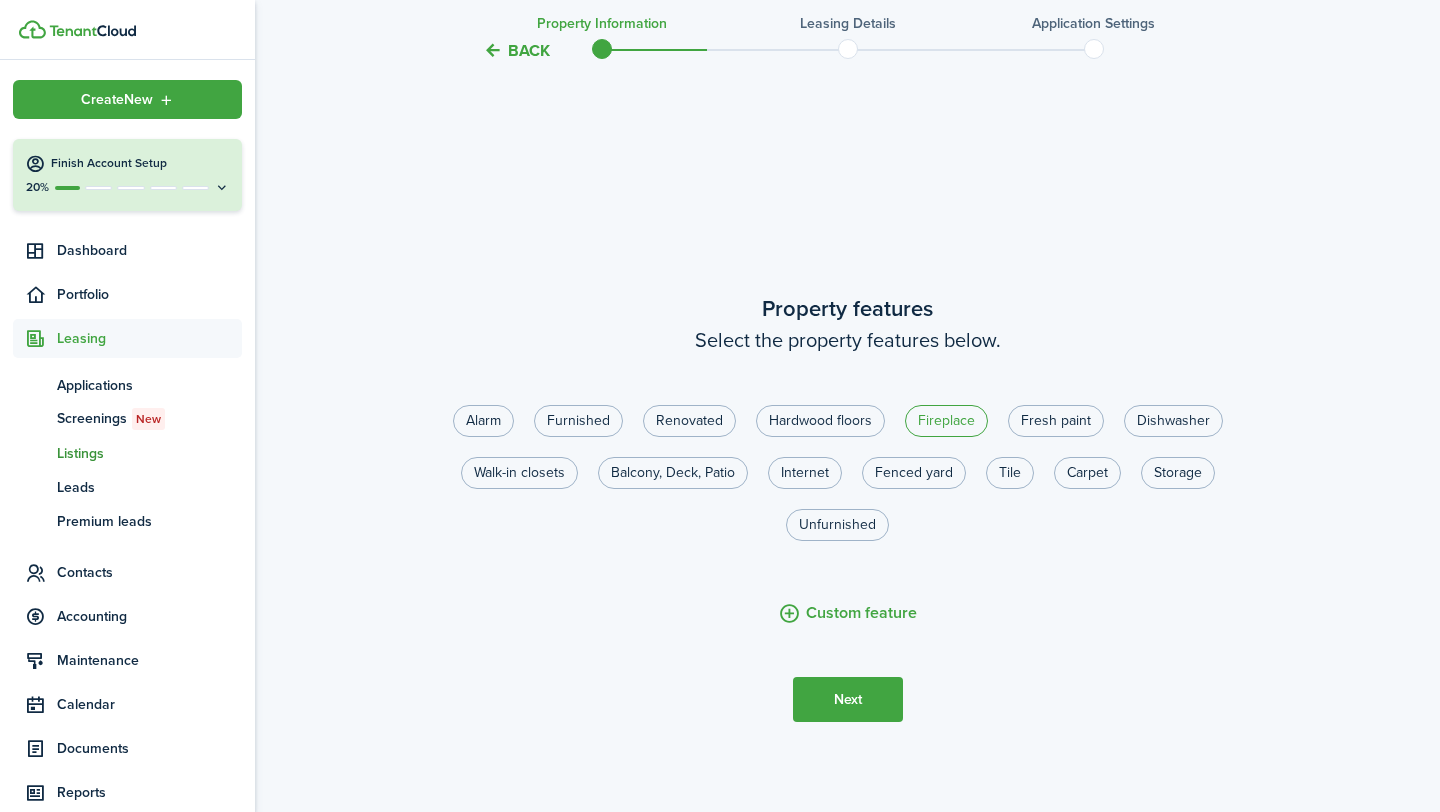 click on "Fireplace" at bounding box center (946, 421) 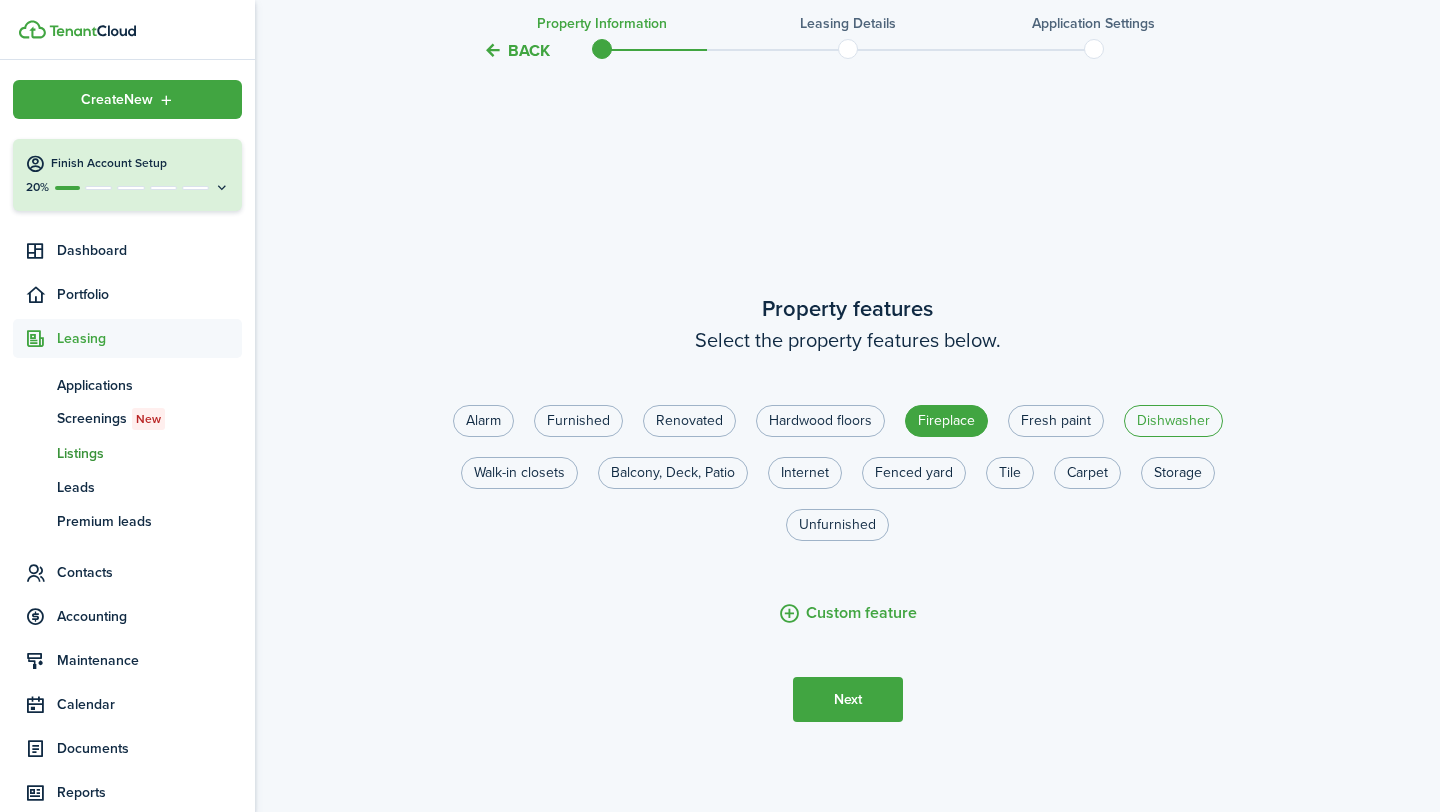 click on "Dishwasher" at bounding box center [1173, 421] 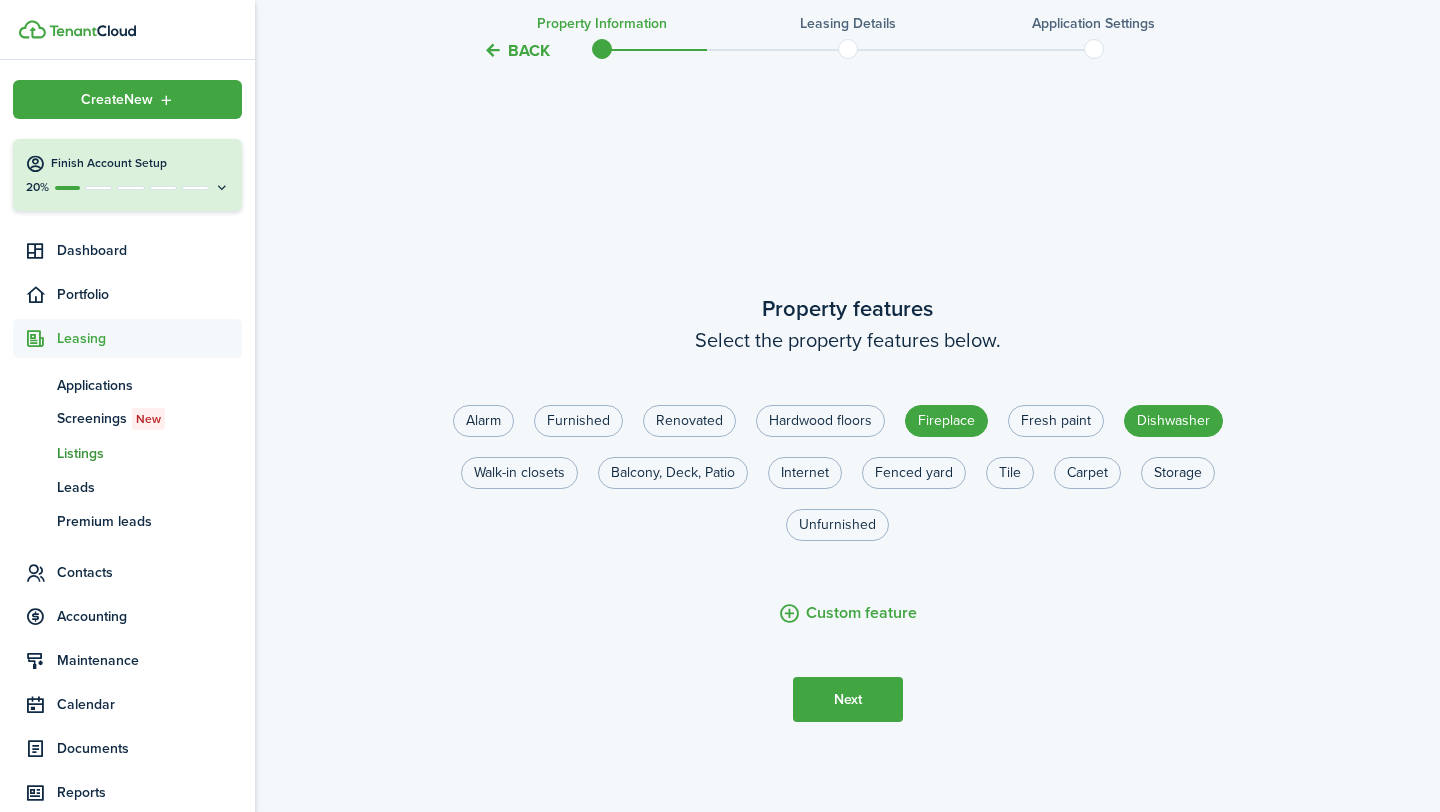 click on "Next" at bounding box center [848, 699] 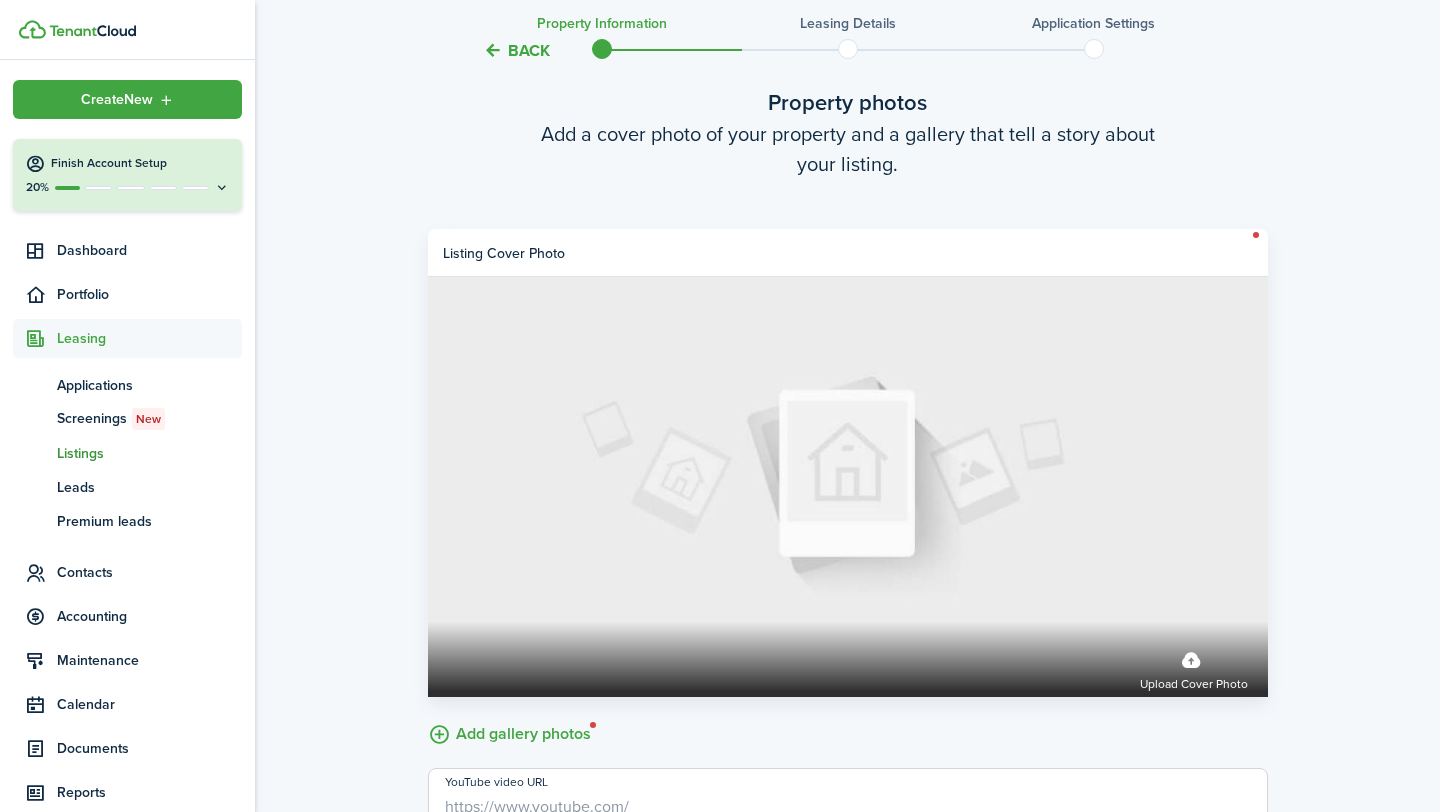 scroll, scrollTop: 3223, scrollLeft: 0, axis: vertical 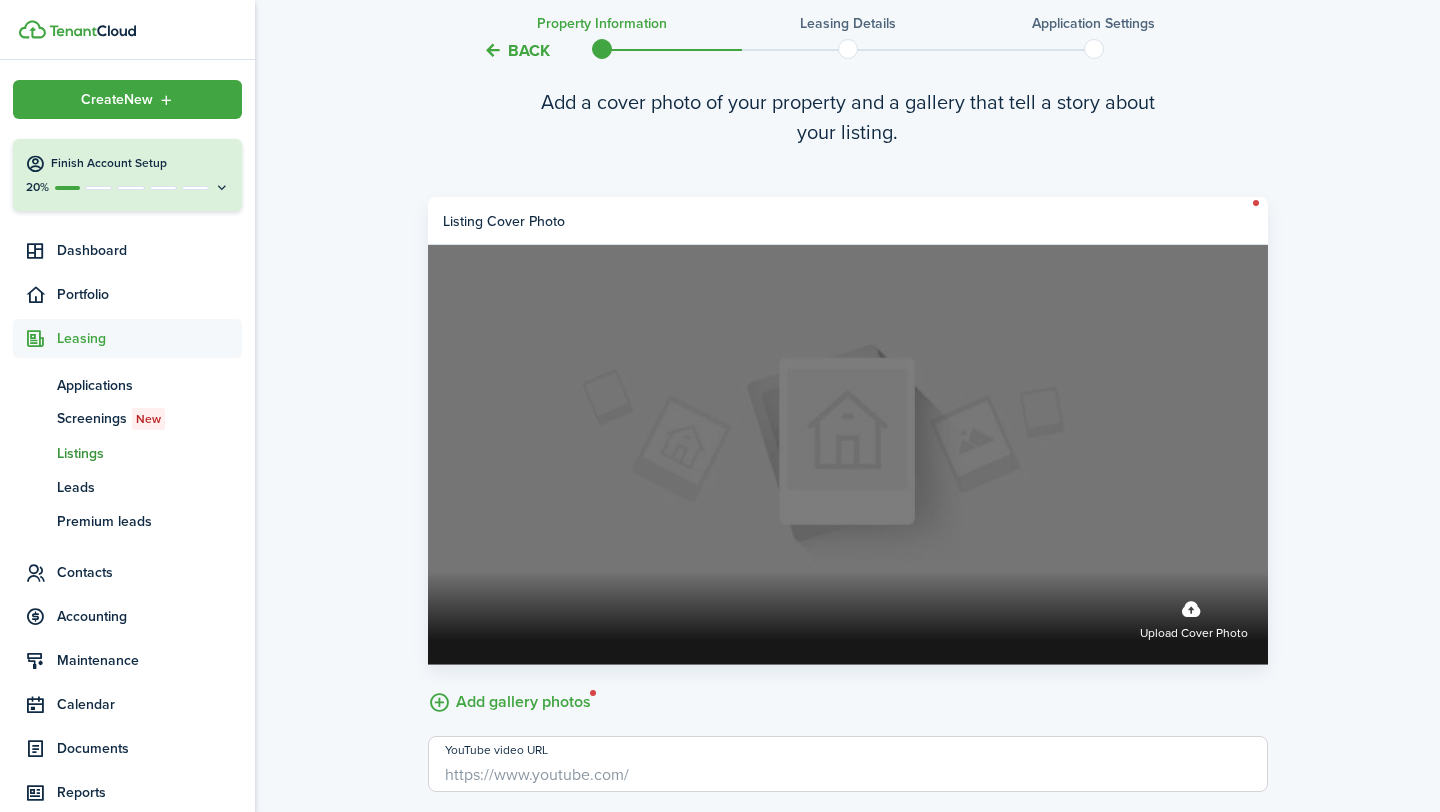 click on "Upload cover photo" at bounding box center (1194, 617) 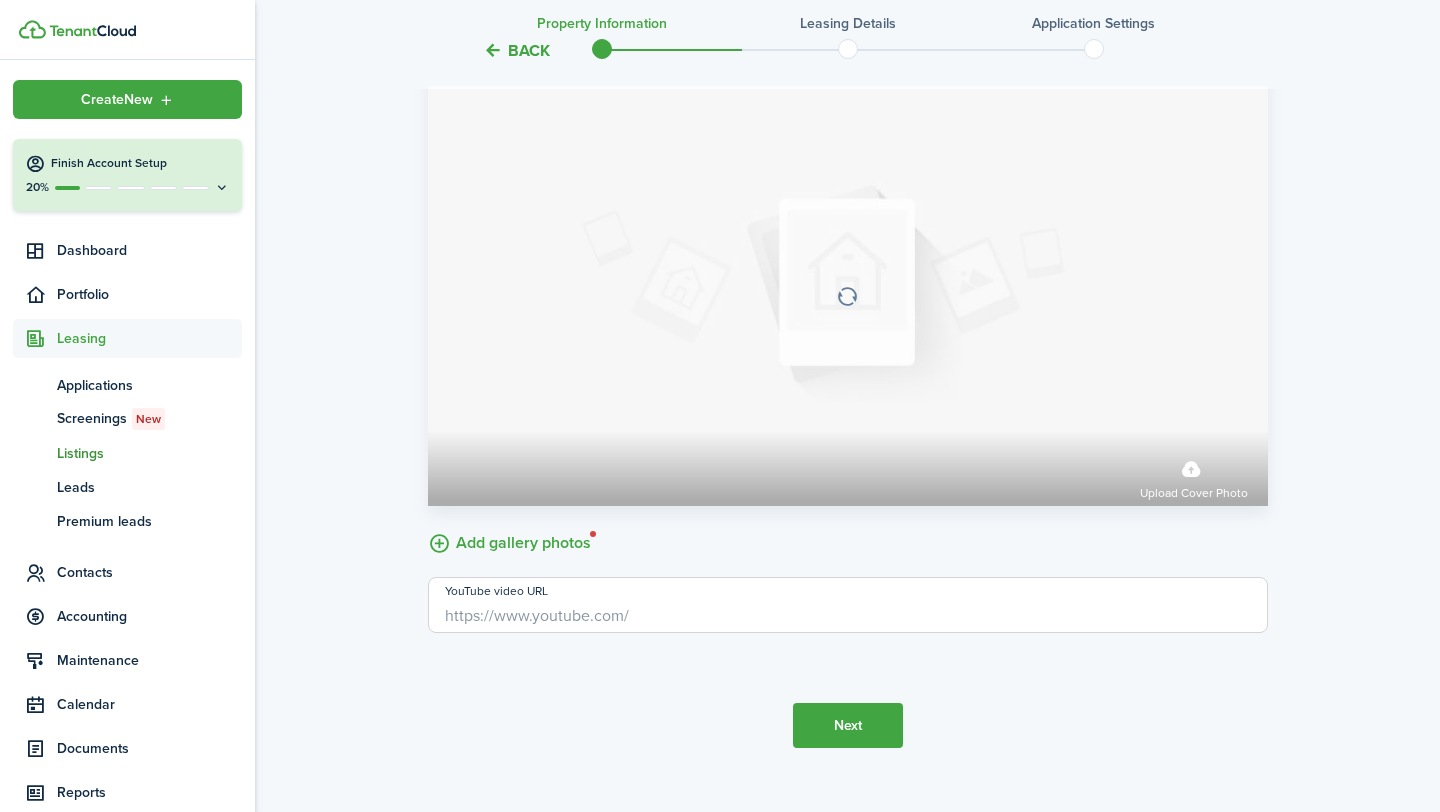 scroll, scrollTop: 3391, scrollLeft: 0, axis: vertical 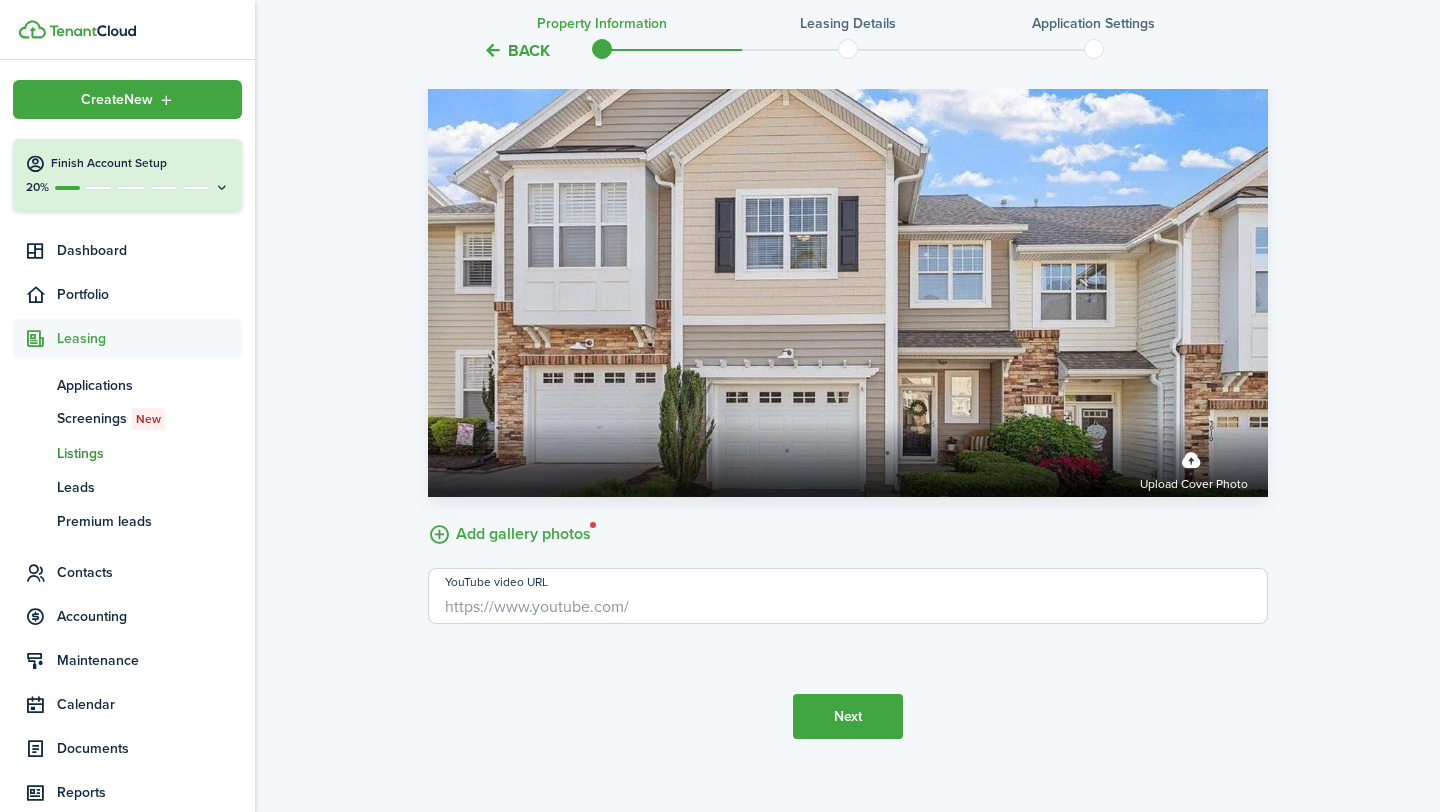 click on "Add gallery photos" at bounding box center [509, 532] 